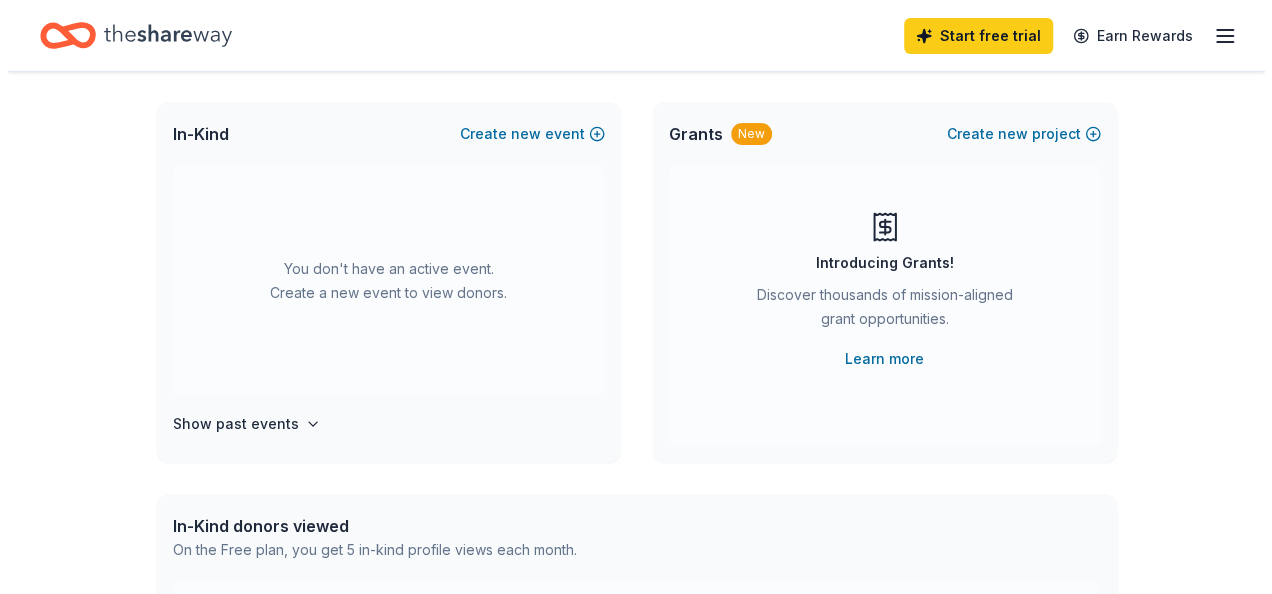 scroll, scrollTop: 89, scrollLeft: 0, axis: vertical 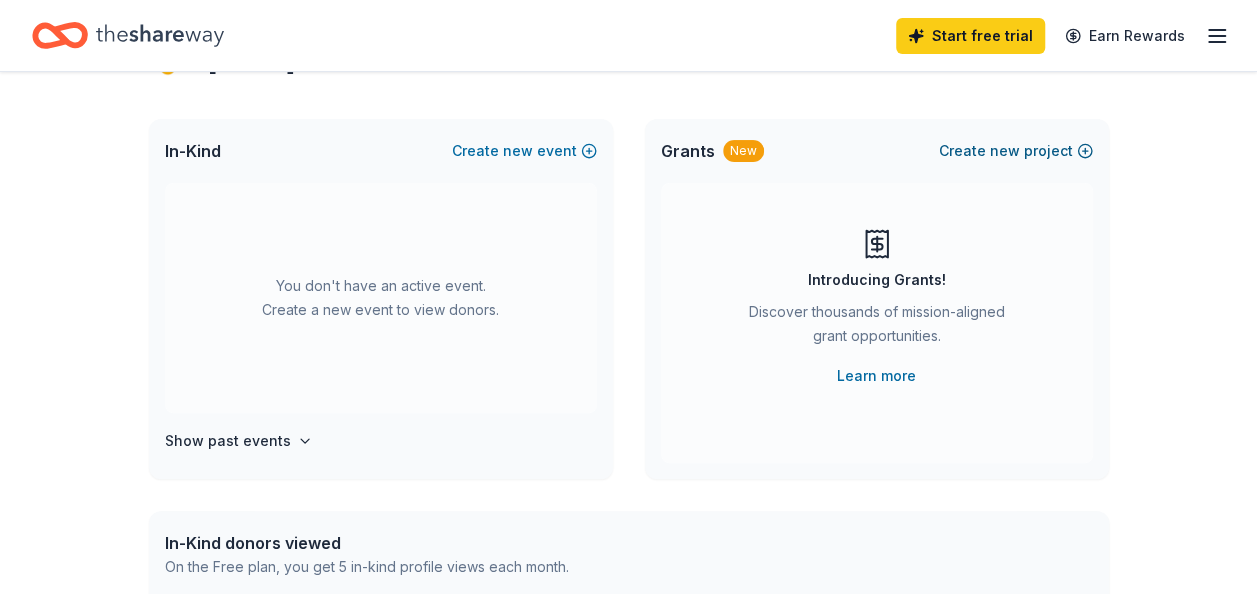 click on "Create  new  project" at bounding box center [1016, 151] 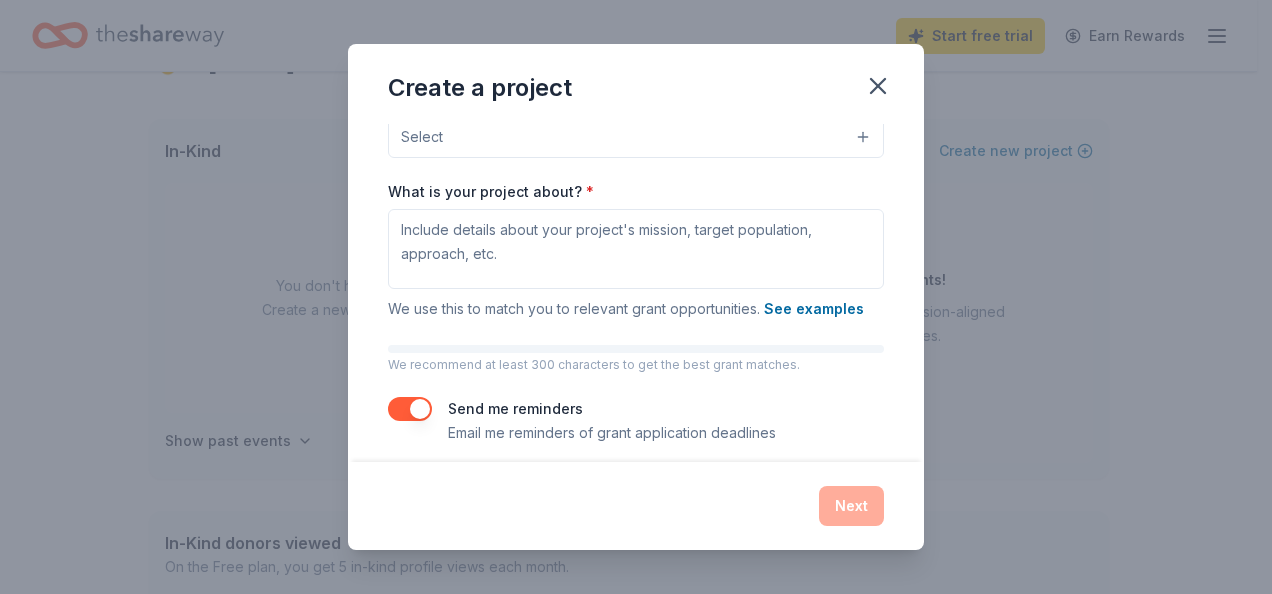 scroll, scrollTop: 242, scrollLeft: 0, axis: vertical 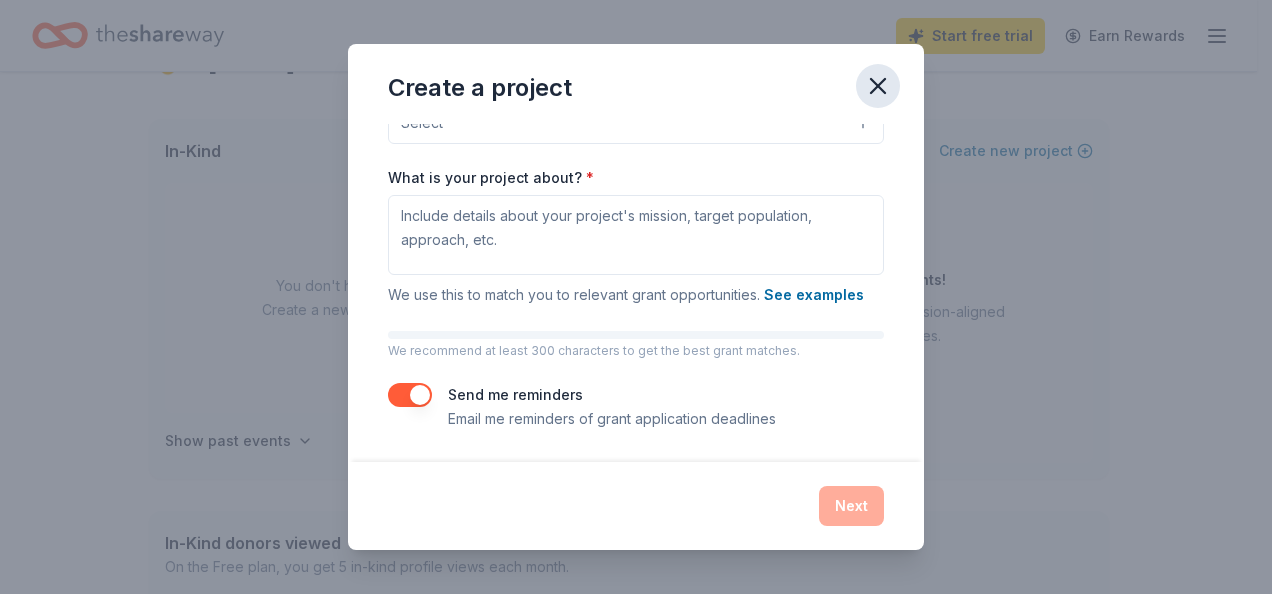 click 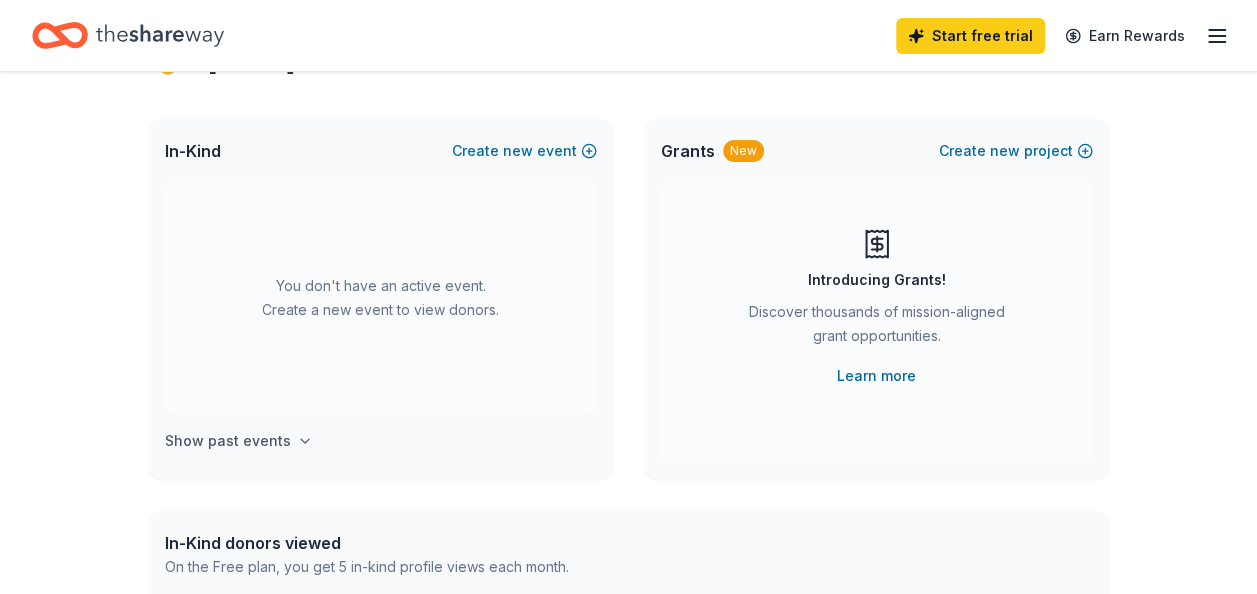 click on "Show past events" at bounding box center [228, 441] 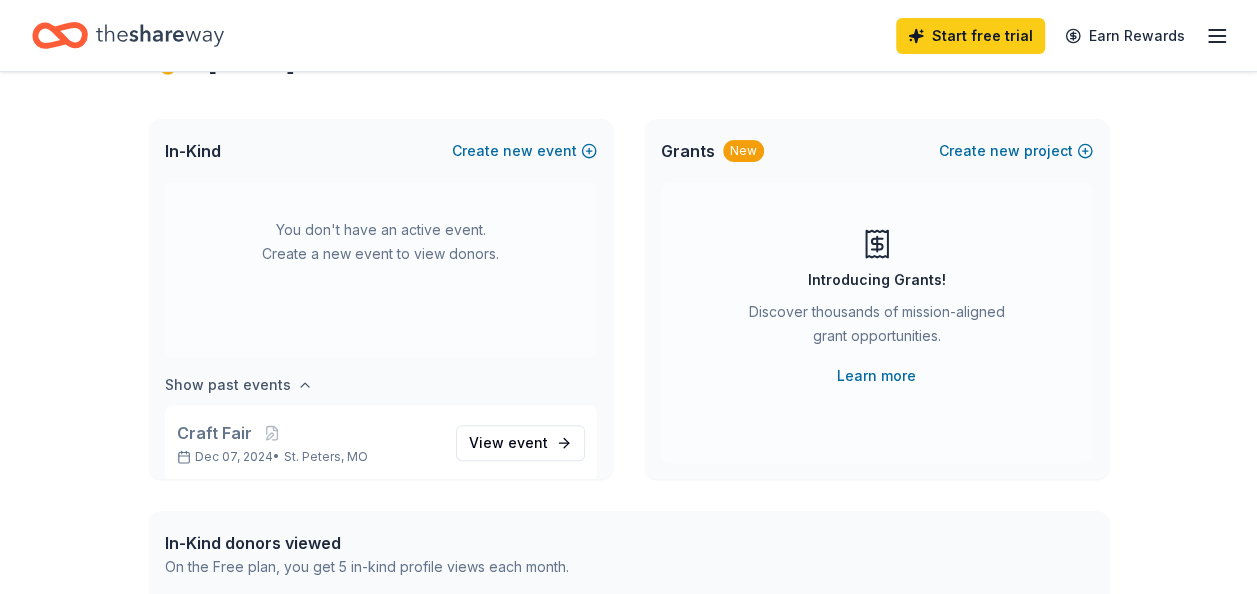 scroll, scrollTop: 74, scrollLeft: 0, axis: vertical 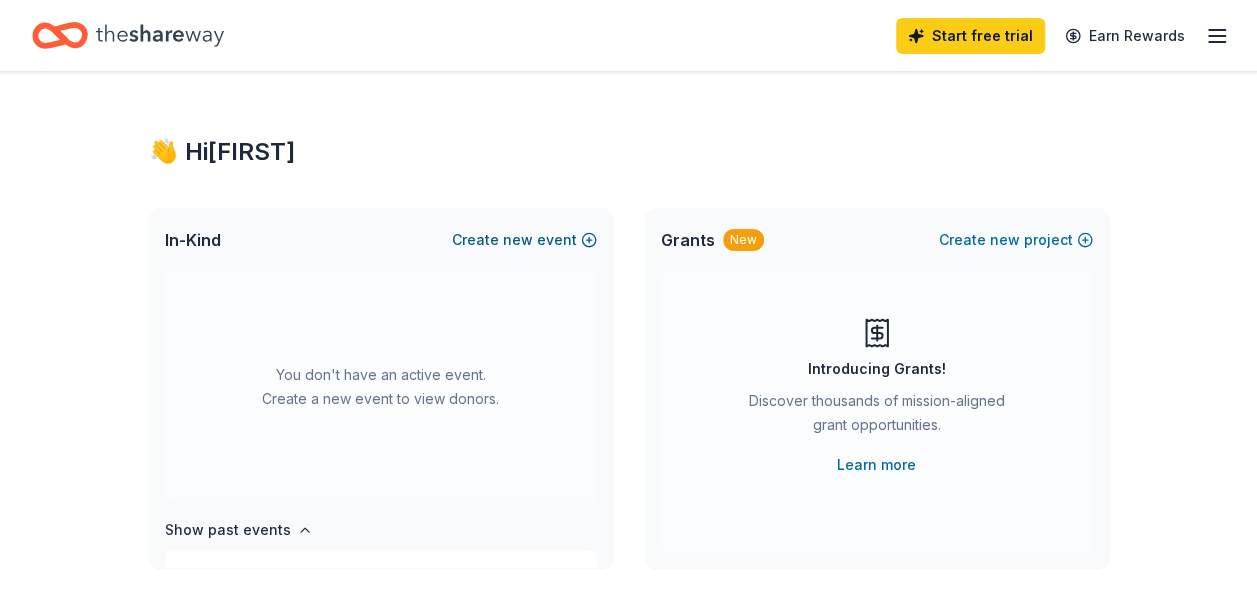 click on "Create  new  event" at bounding box center [524, 240] 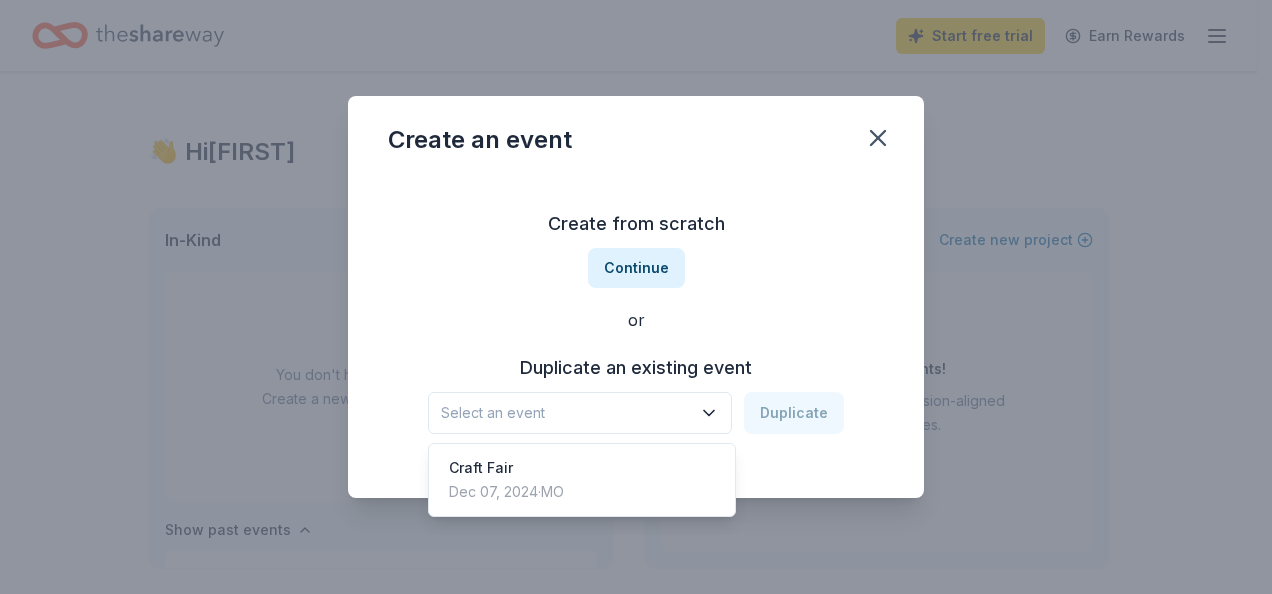 click 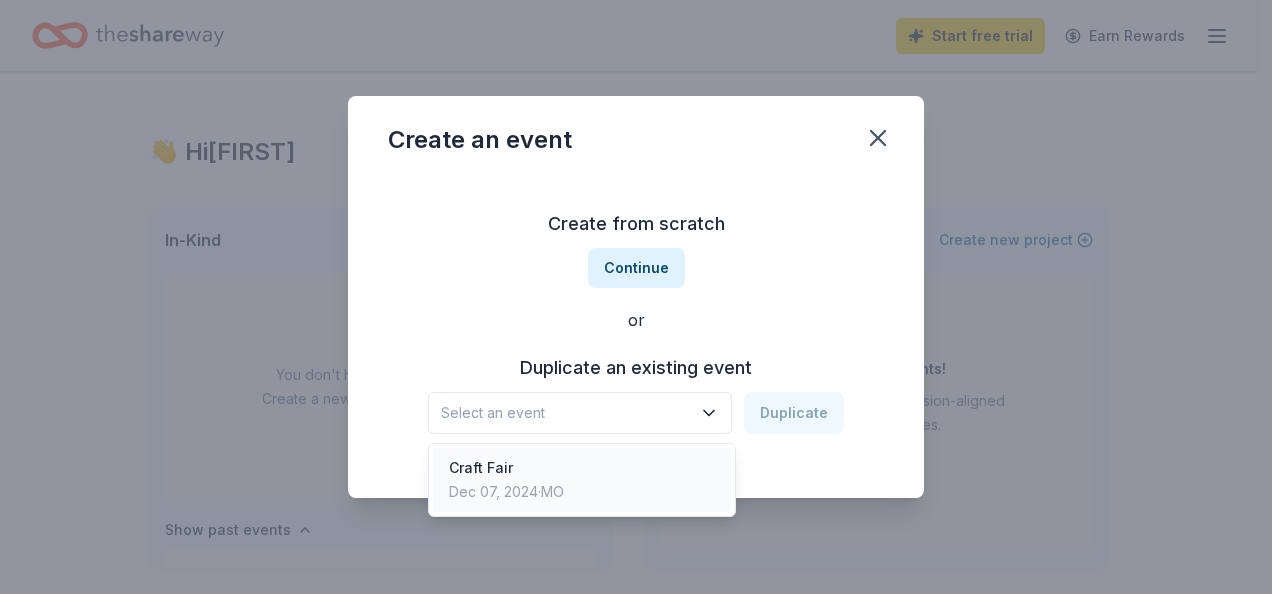click on "Craft Fair Dec 07, 2024  ·  MO" at bounding box center (582, 480) 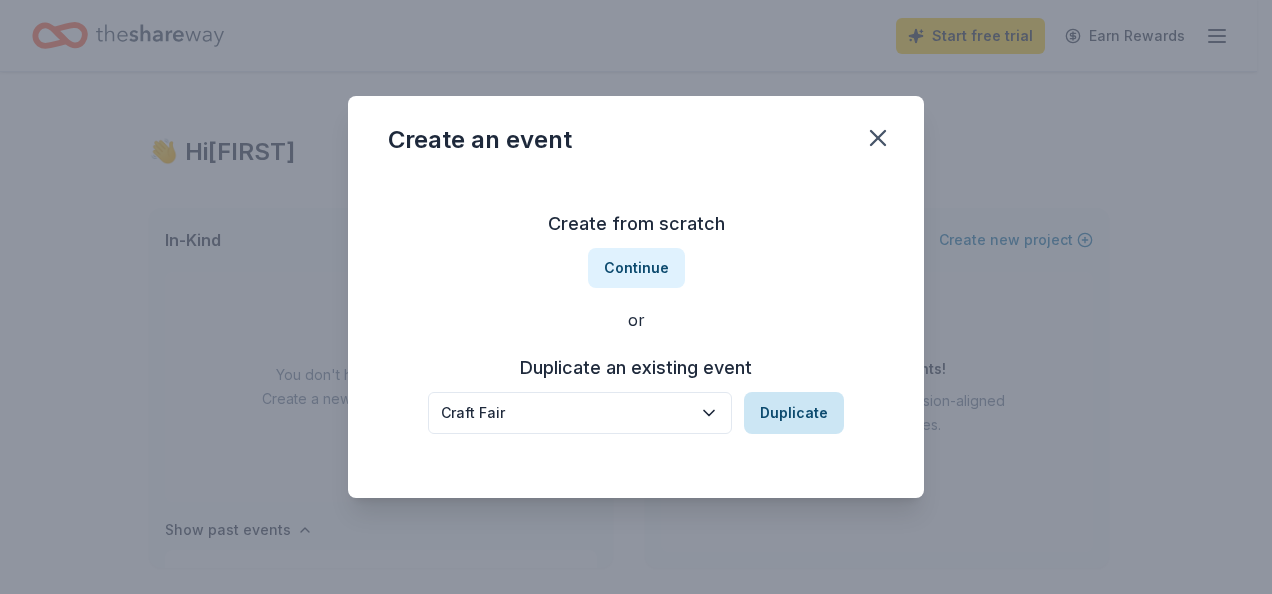 click on "Duplicate" at bounding box center [794, 413] 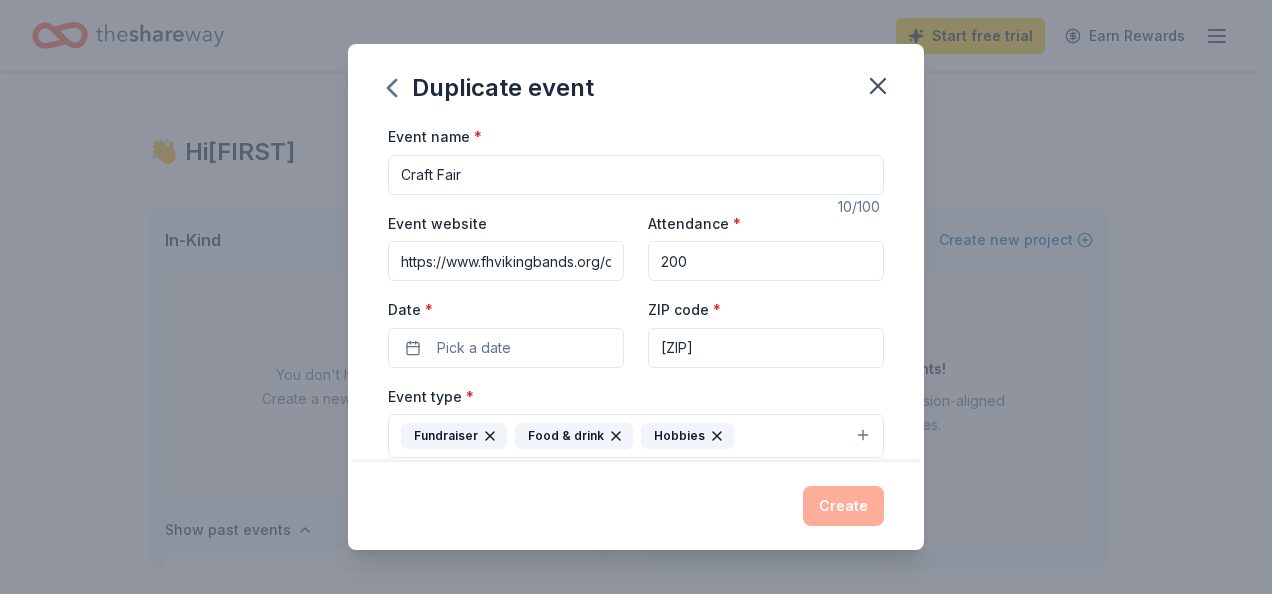 drag, startPoint x: 694, startPoint y: 258, endPoint x: 632, endPoint y: 268, distance: 62.801273 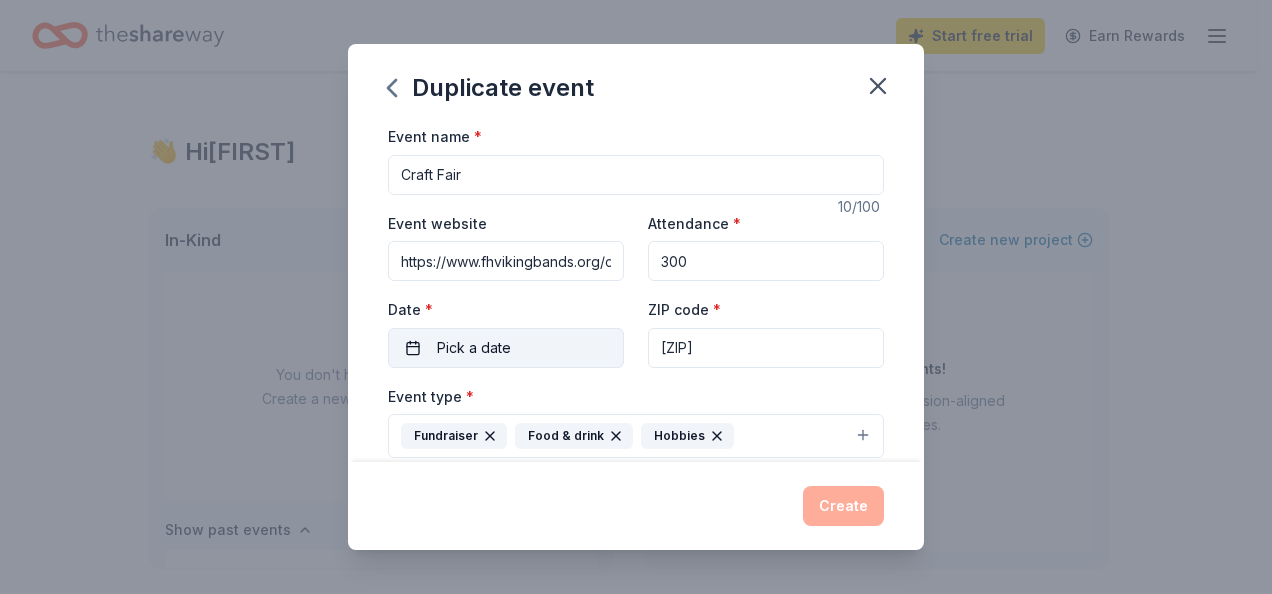 type on "300" 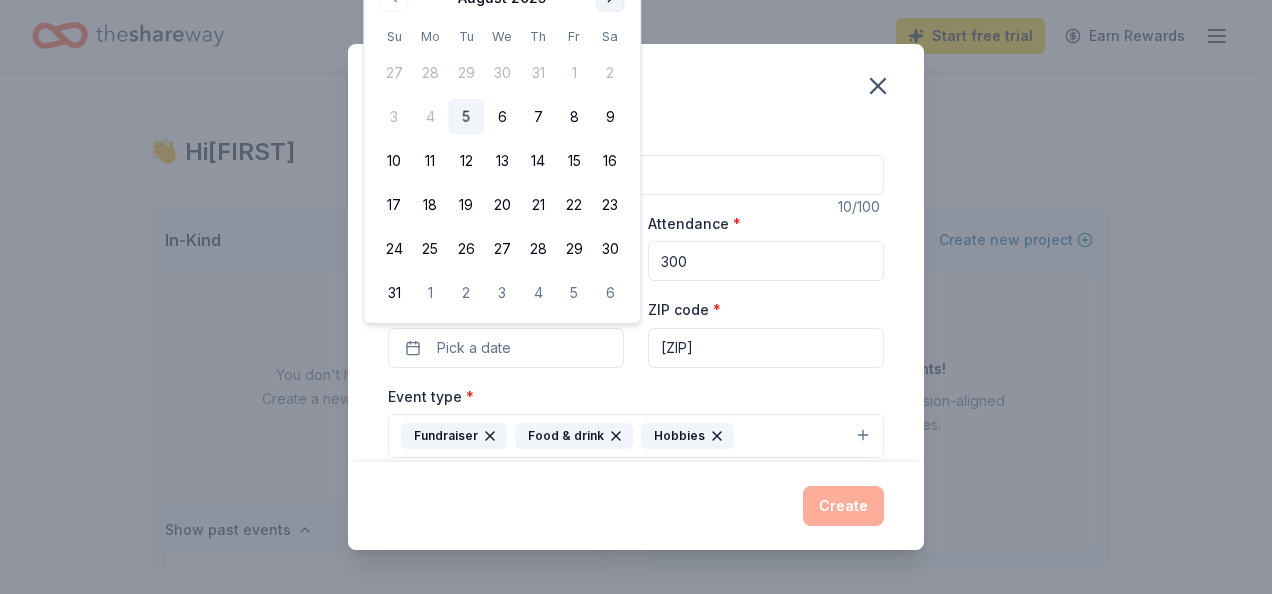 click at bounding box center (610, -2) 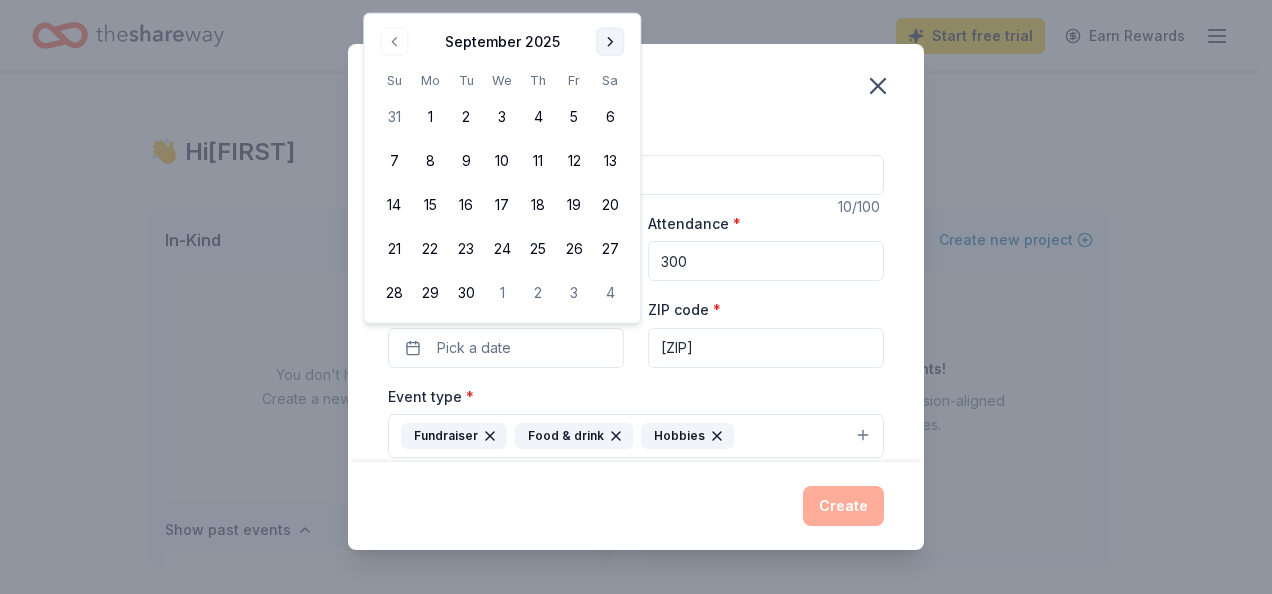 click at bounding box center [610, 42] 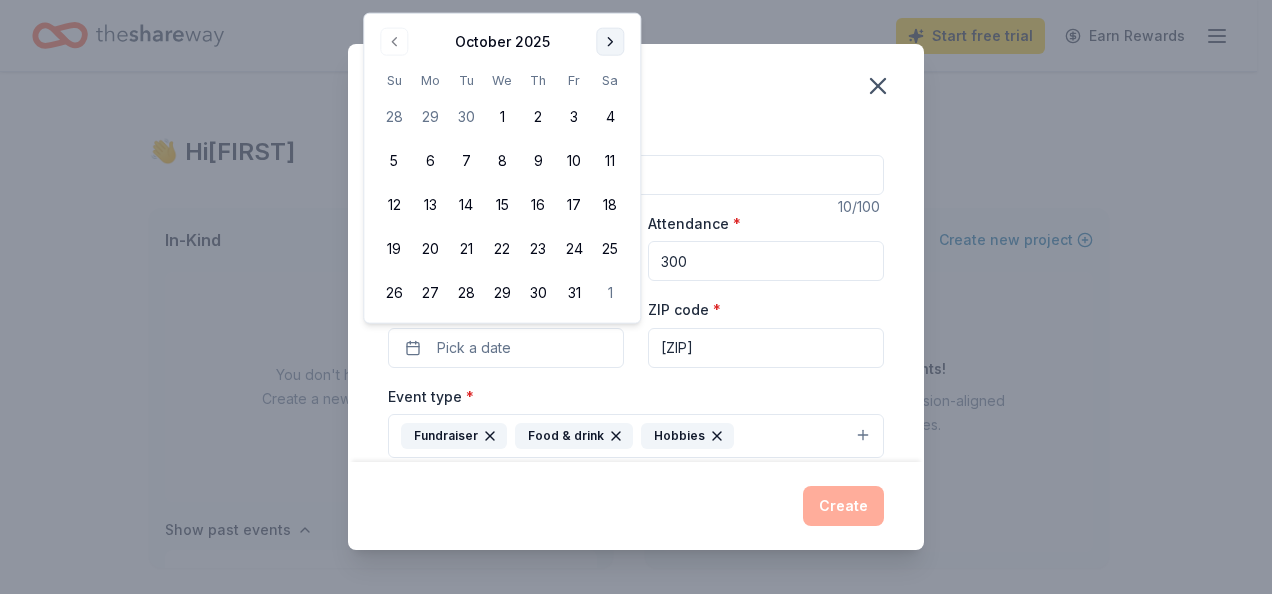 click at bounding box center [610, 42] 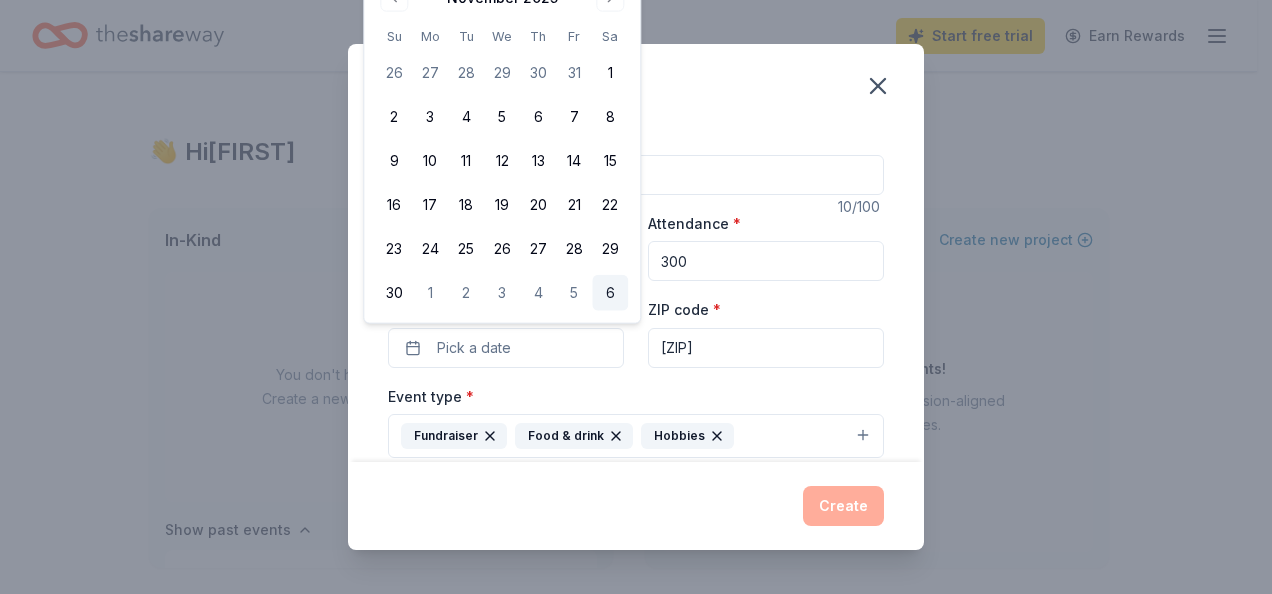 click on "6" at bounding box center [610, 293] 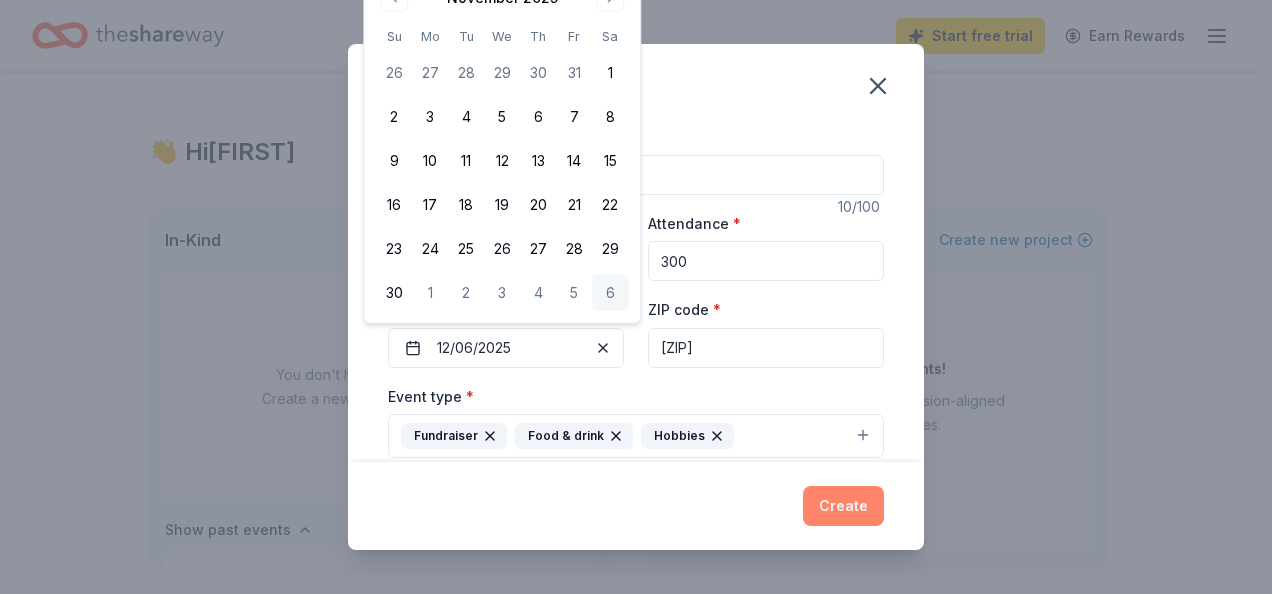 click on "Create" at bounding box center (843, 506) 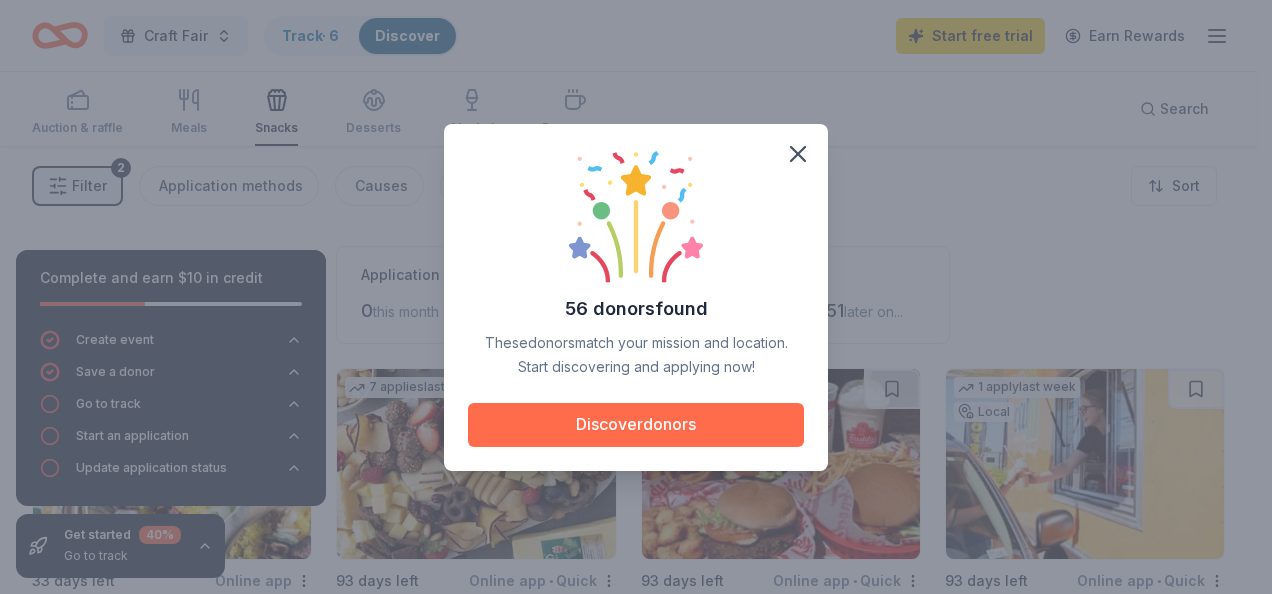 click on "Discover  donors" at bounding box center [636, 425] 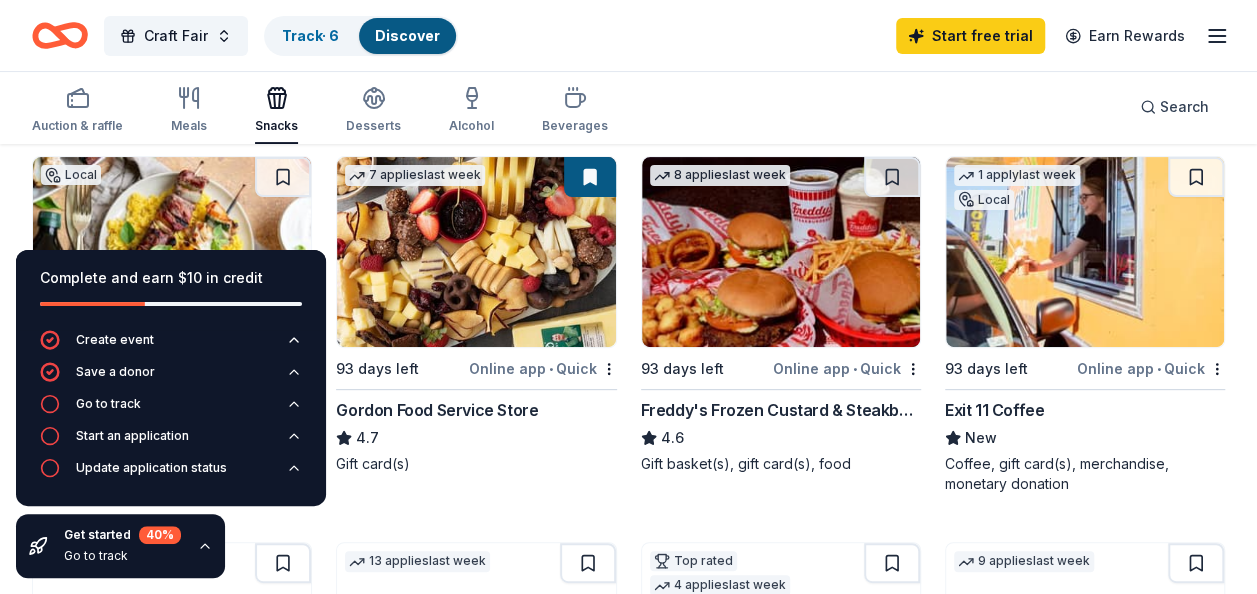 scroll, scrollTop: 200, scrollLeft: 0, axis: vertical 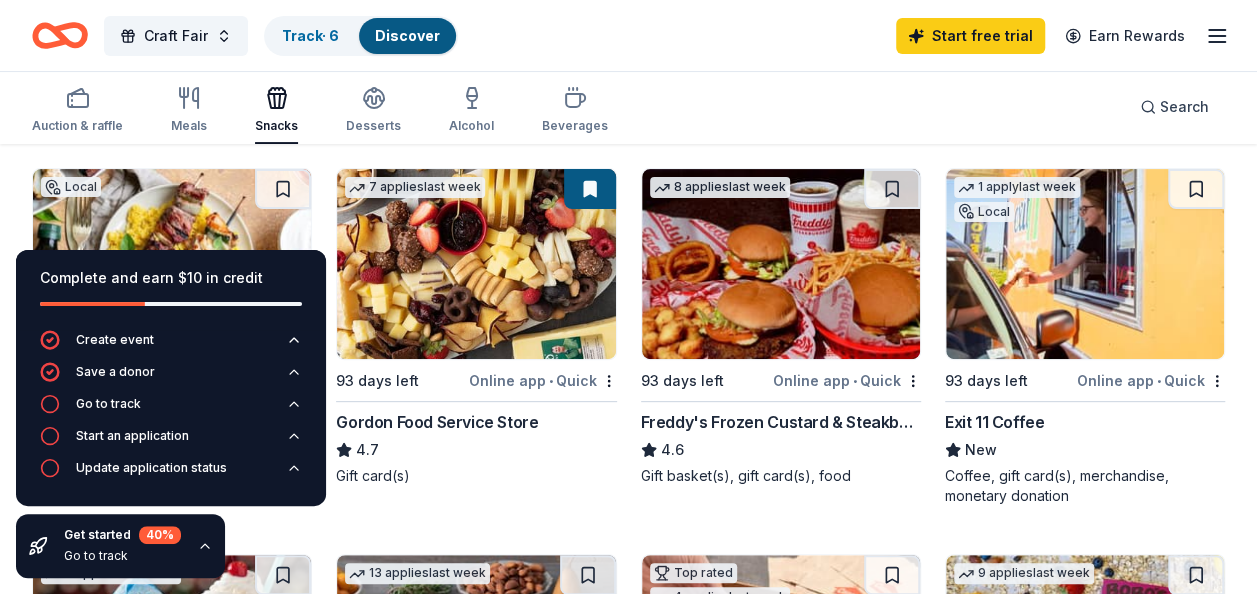 click on "Gordon Food Service Store" at bounding box center [437, 422] 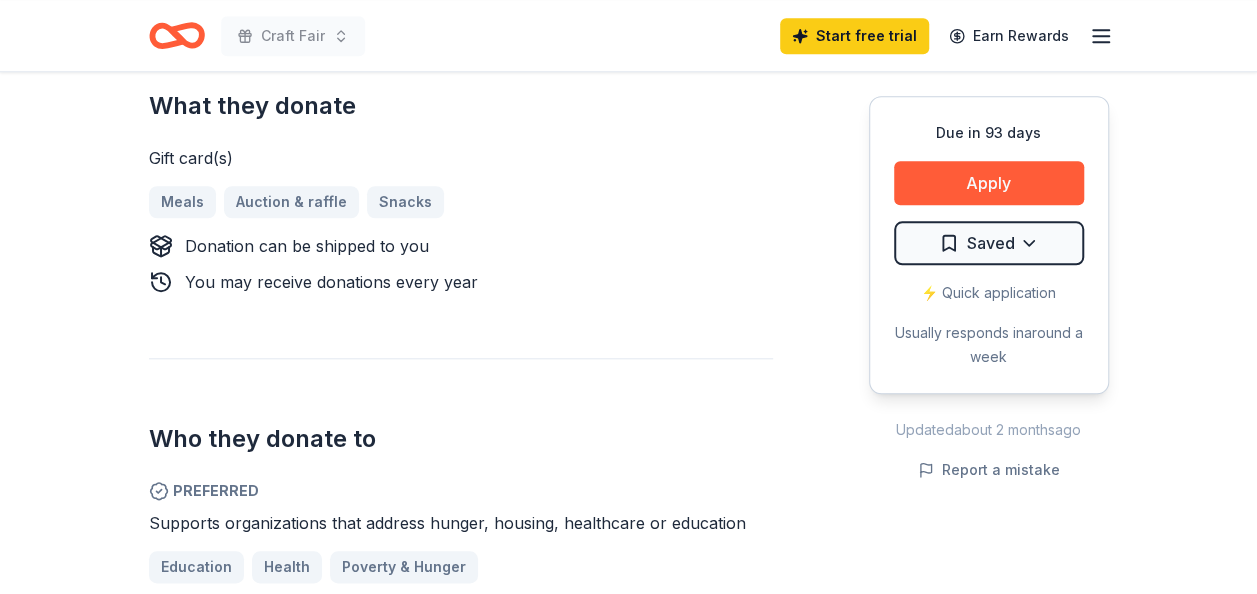 scroll, scrollTop: 900, scrollLeft: 0, axis: vertical 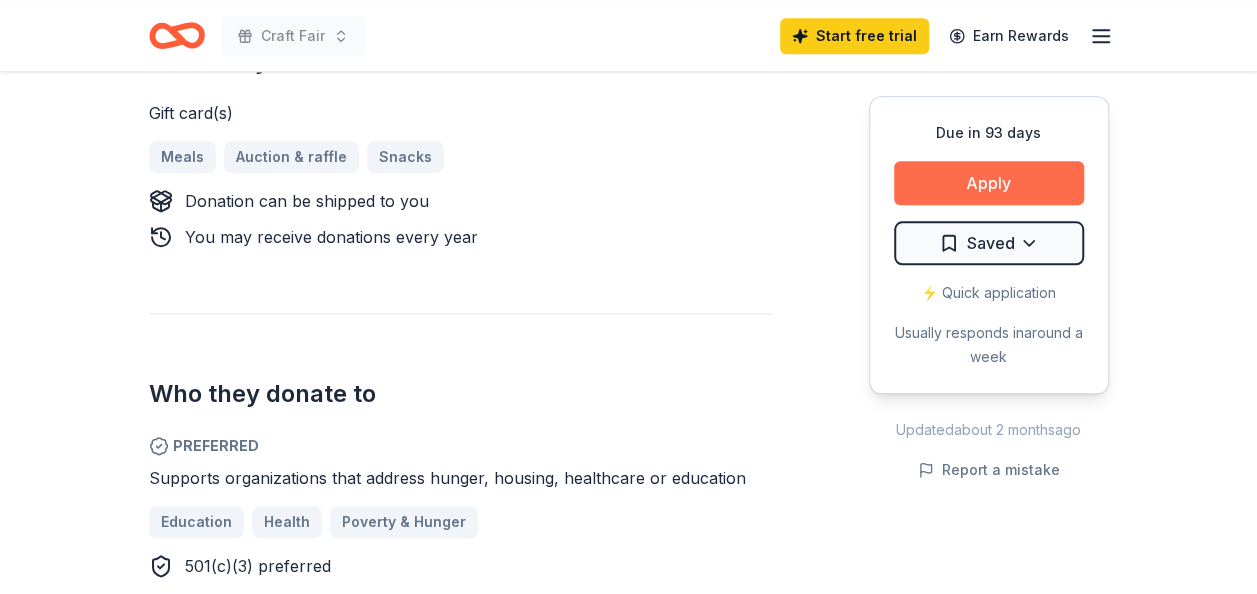 click on "Apply" at bounding box center (989, 183) 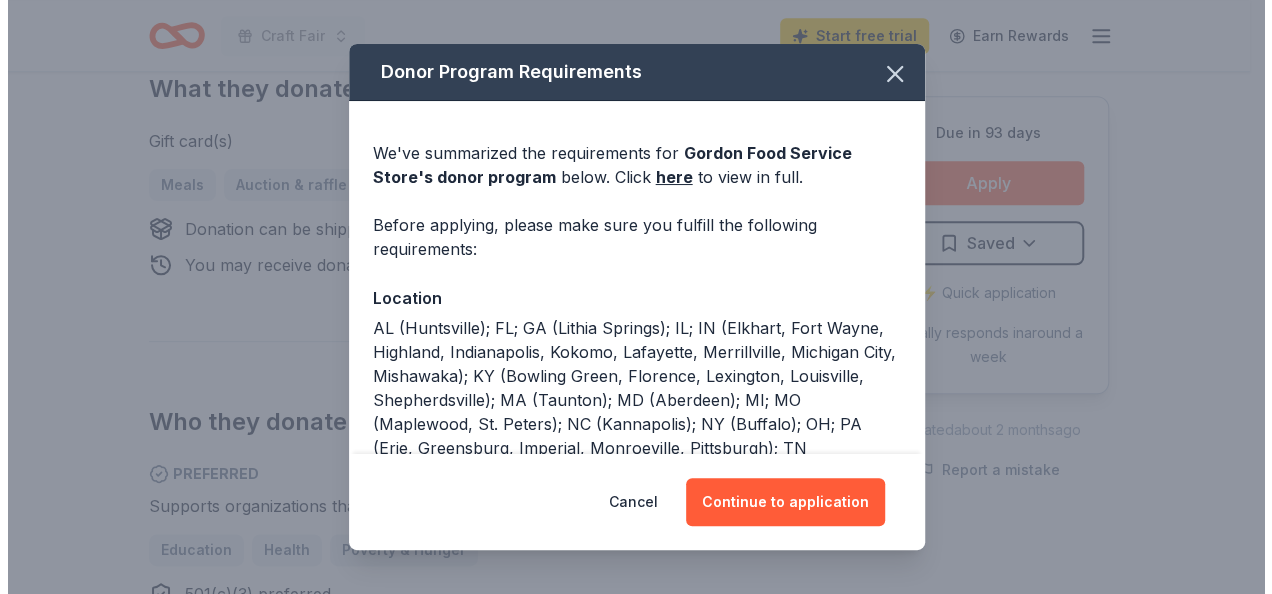 scroll, scrollTop: 928, scrollLeft: 0, axis: vertical 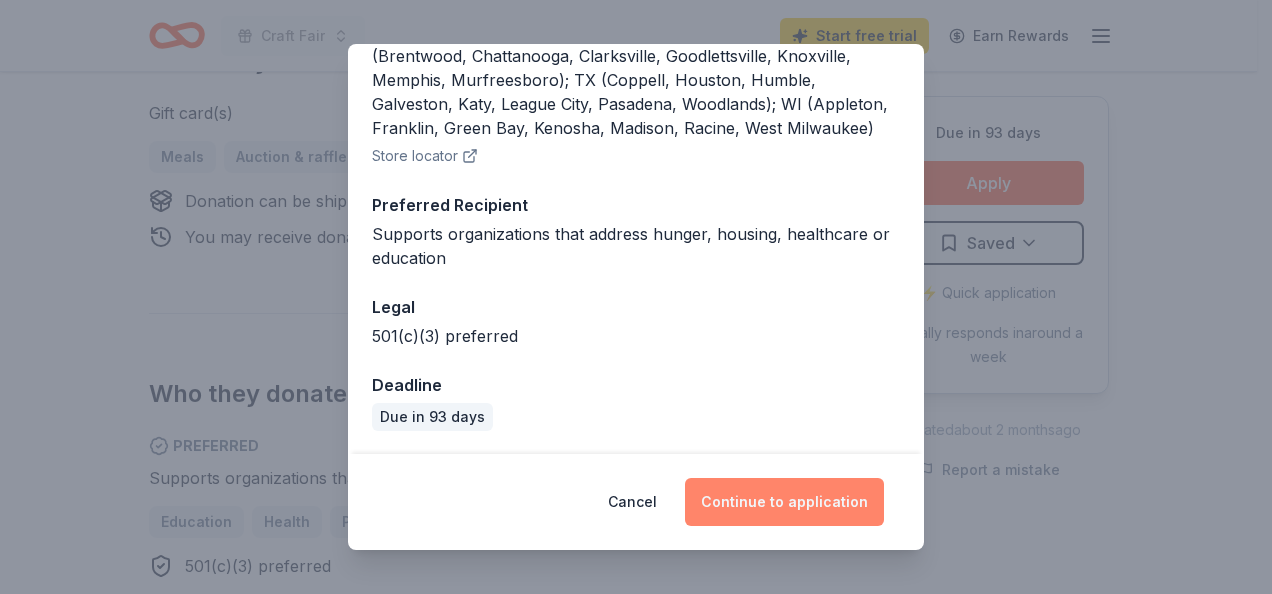 click on "Continue to application" at bounding box center [784, 502] 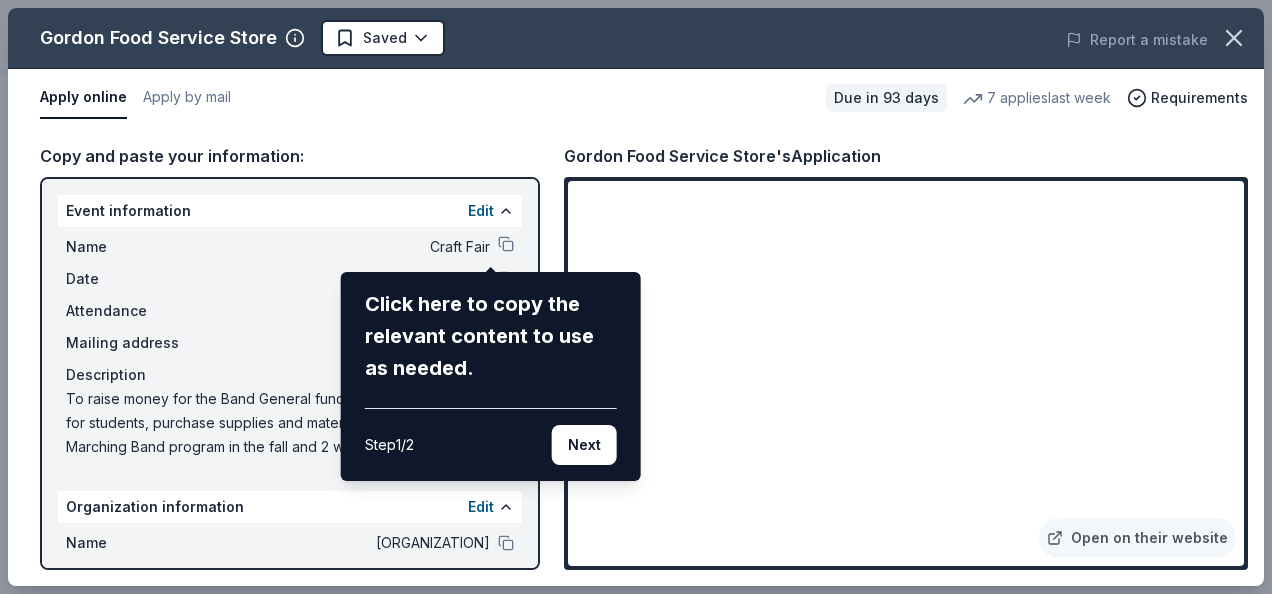click on "[BRAND] Saved Report a mistake Apply online Apply by mail Due in 93 days 7 applies last week Requirements Copy and paste your information: Event information Edit Name Craft Fair Click here to copy the relevant content to use as needed. Step 1 / 2 Next Date 12/06/25 Attendance 300 Mailing address Description To raise money for the Band General fund to provide instruments for students, purchase supplies and materials for running the Marching Band program in the fall and 2 winter programs for Color Guard, and Drum Line. Organization information Edit Name [ORGANIZATION] Website Fill in using "Edit" EIN [EIN] Mission statement An organization focused on education. It received its nonprofit status in 2020. [BRAND]'s Application Open on their website" at bounding box center (636, 297) 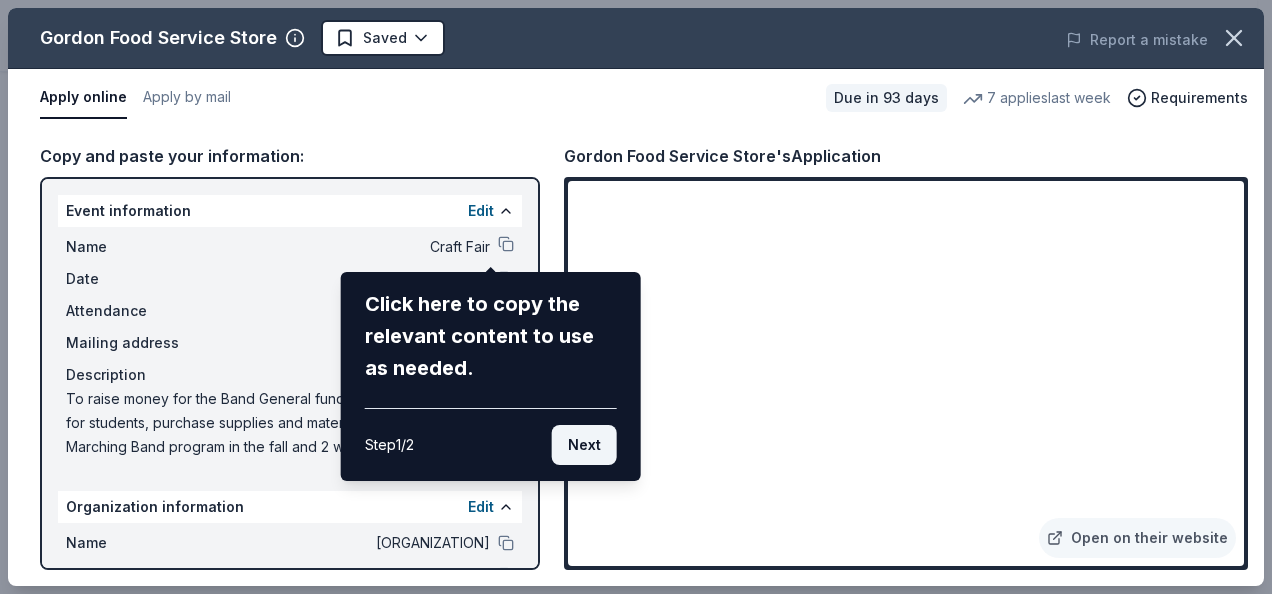 click on "Next" at bounding box center [584, 445] 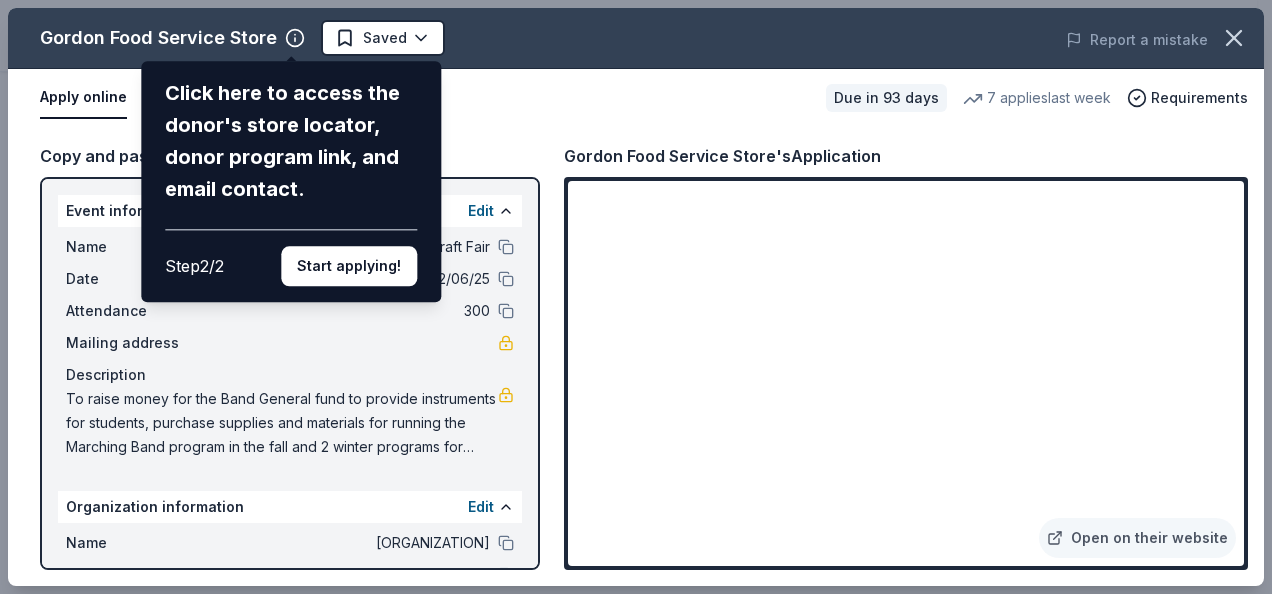 click on "[BRAND] Click here to access the donor's store locator, donor program link, and email contact. Step 2 / 2 Start applying! Saved Report a mistake Apply online Apply by mail Due in 93 days 7 applies last week Requirements Copy and paste your information: Event information Edit Name Craft Fair Date 12/06/25 Attendance 300 Mailing address Description To raise money for the Band General fund to provide instruments for students, purchase supplies and materials for running the Marching Band program in the fall and 2 winter programs for Color Guard, and Drum Line. Organization information Edit Name [ORGANIZATION] Website Fill in using "Edit" EIN [EIN] Mission statement An organization focused on education. It received its nonprofit status in 2020. [BRAND]'s Application Open on their website" at bounding box center [636, 297] 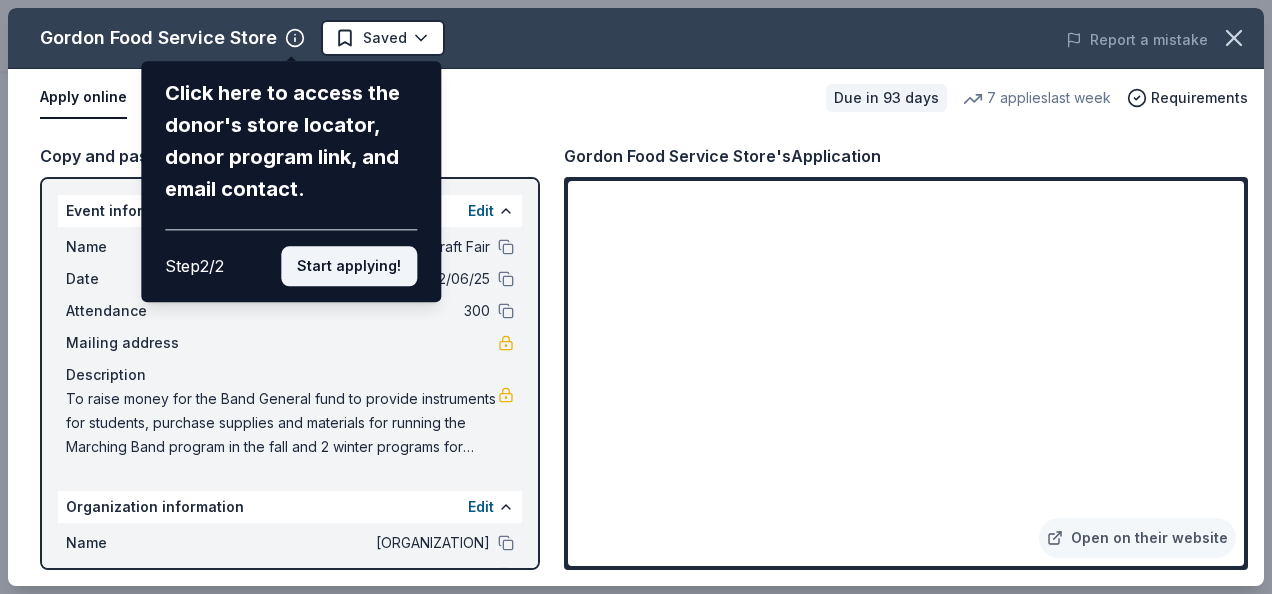 click on "Start applying!" at bounding box center (349, 266) 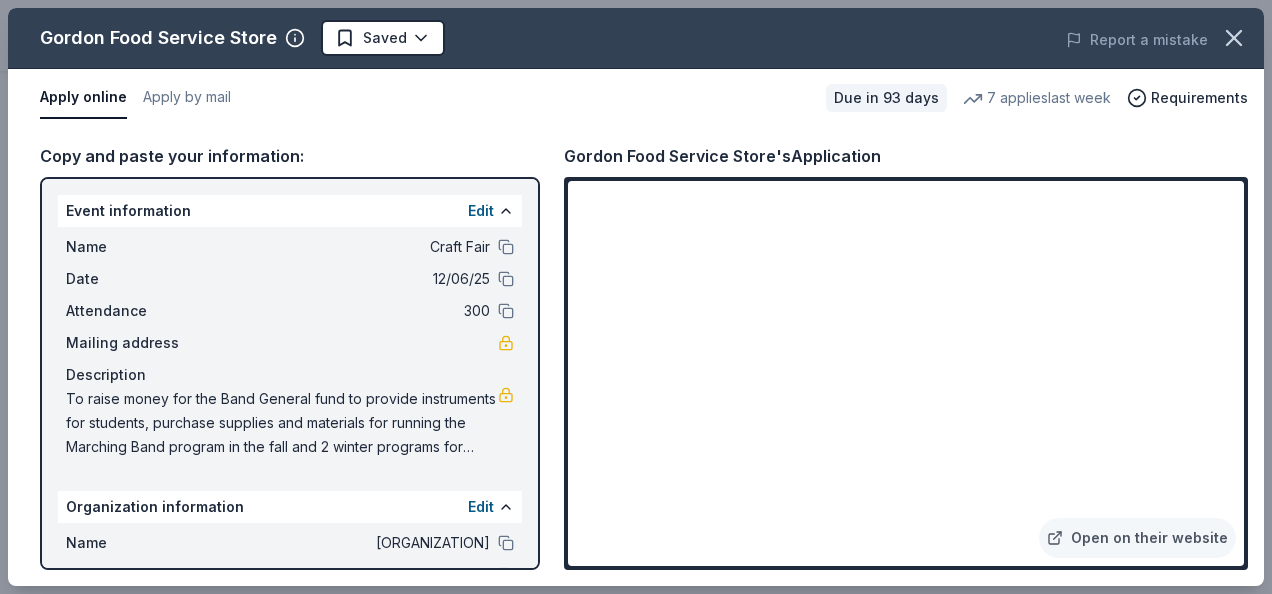 drag, startPoint x: 532, startPoint y: 278, endPoint x: 536, endPoint y: 350, distance: 72.11102 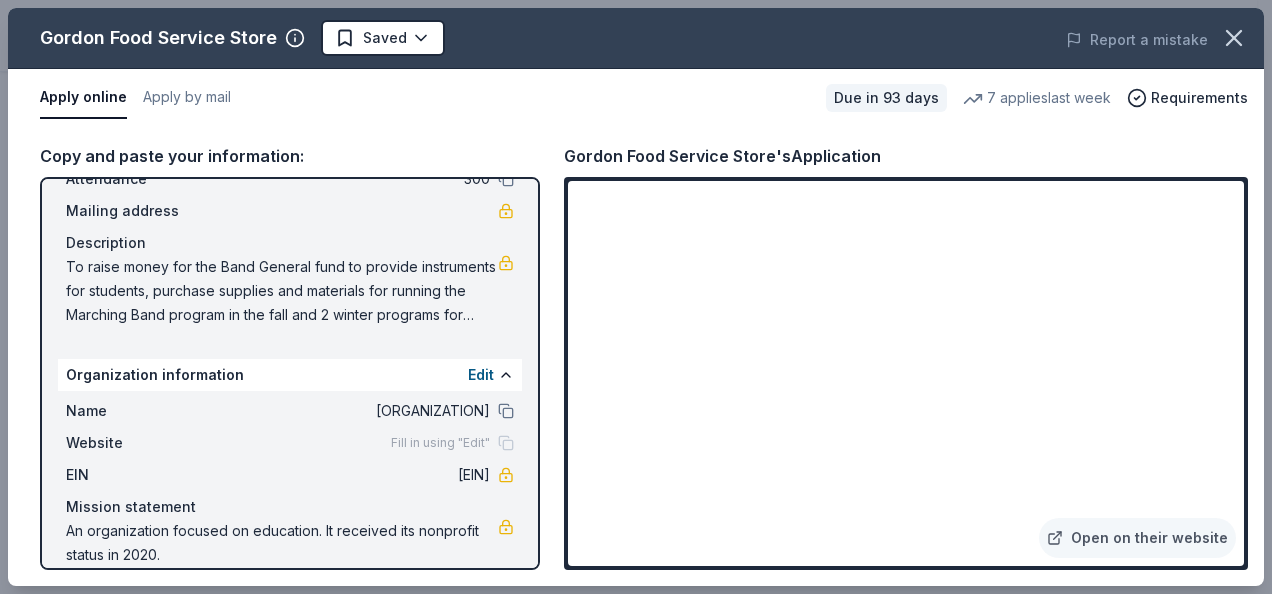 scroll, scrollTop: 155, scrollLeft: 0, axis: vertical 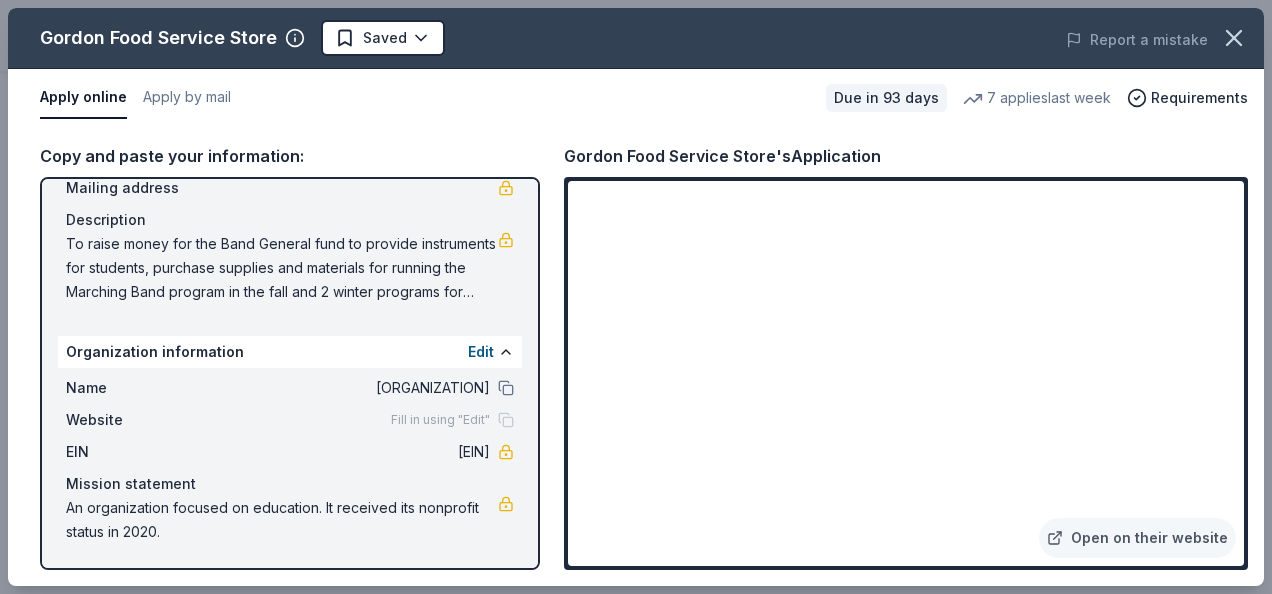 click on "Fill in using "Edit"" at bounding box center (452, 420) 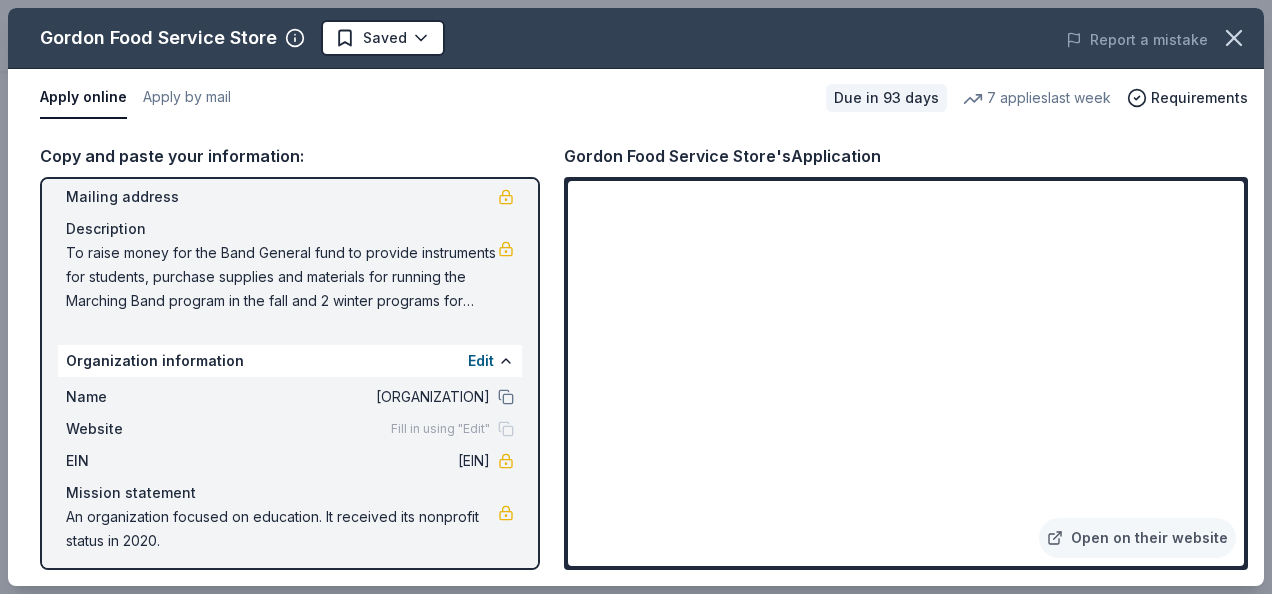 scroll, scrollTop: 155, scrollLeft: 0, axis: vertical 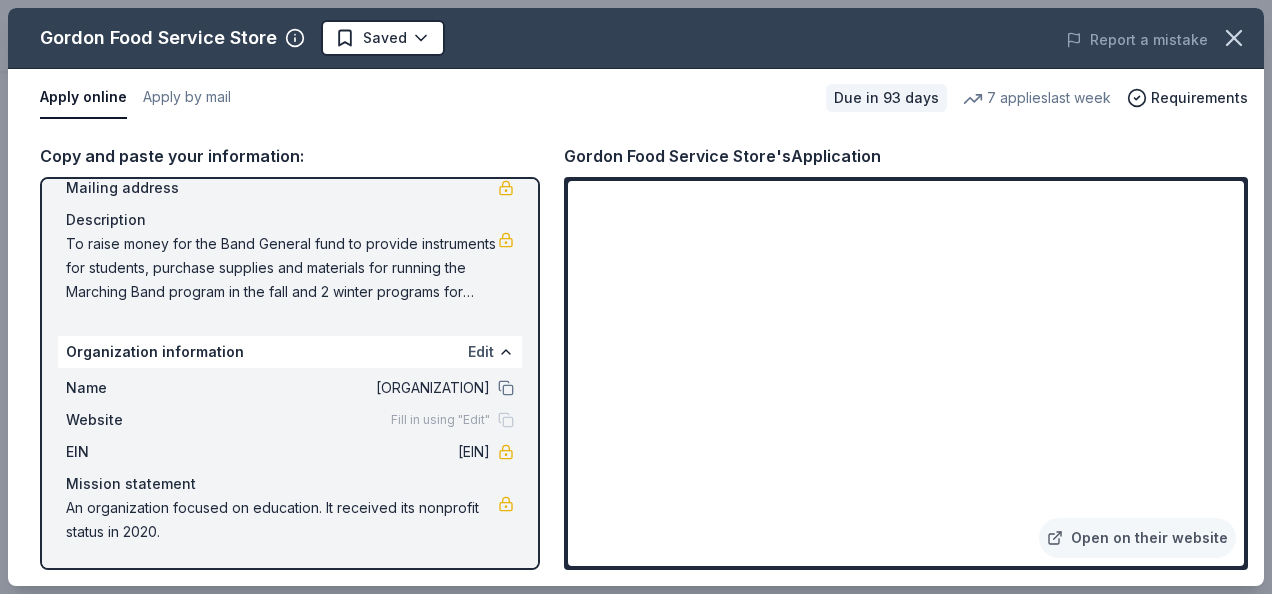 click on "Edit" at bounding box center [481, 352] 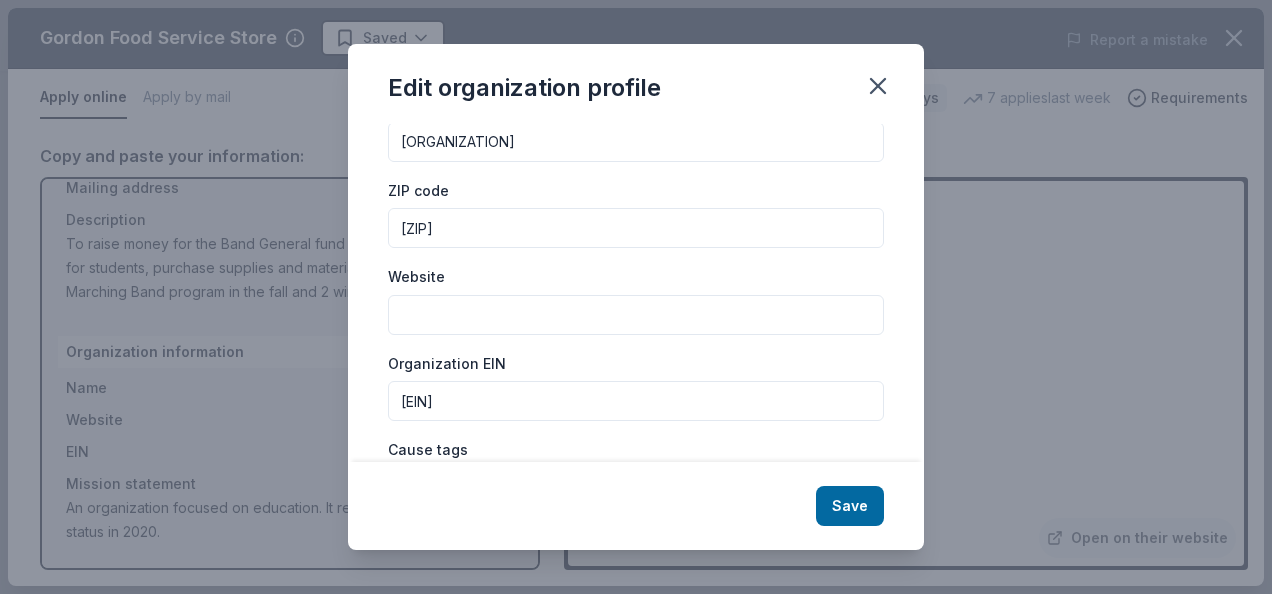 scroll, scrollTop: 100, scrollLeft: 0, axis: vertical 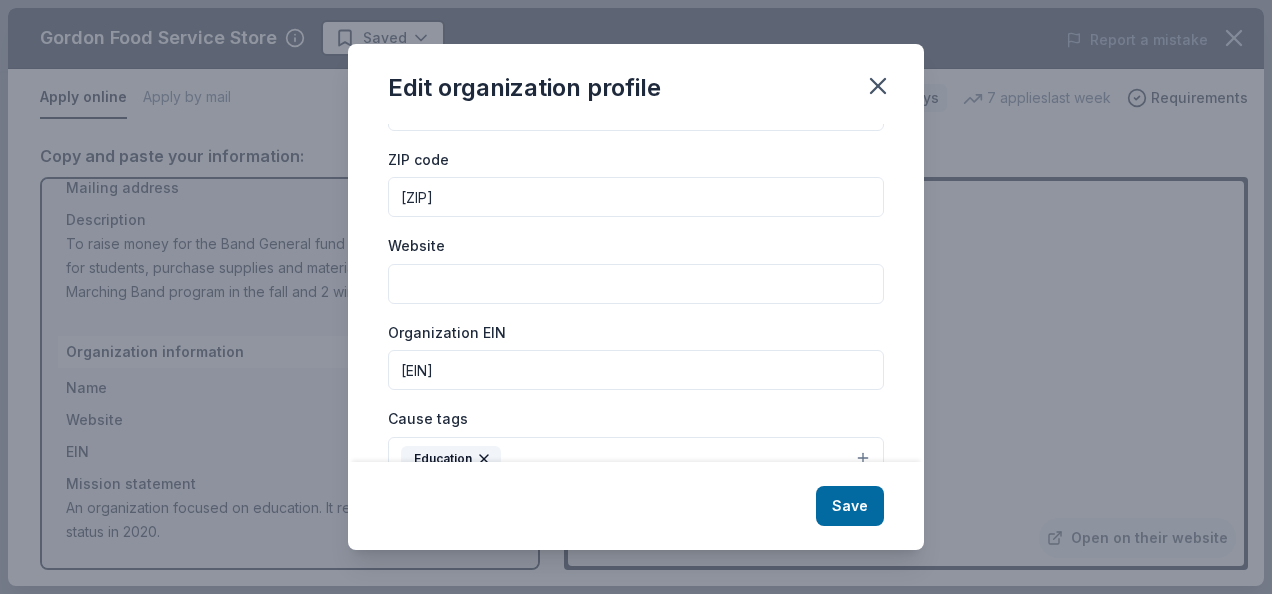 click on "Website" at bounding box center [636, 284] 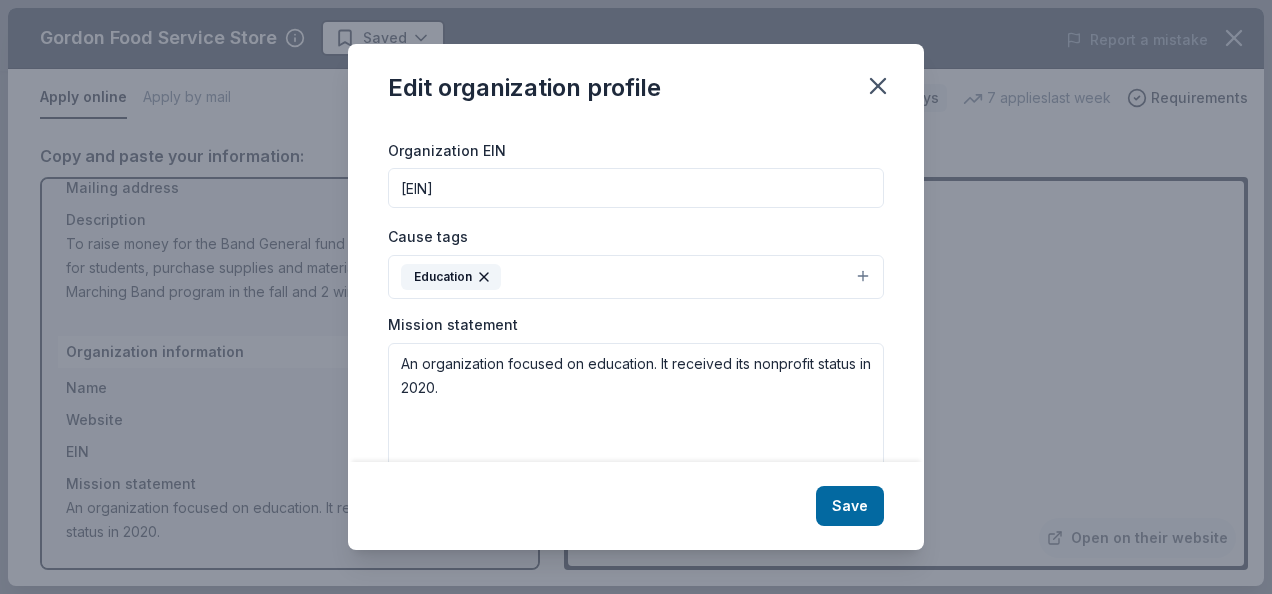 scroll, scrollTop: 300, scrollLeft: 0, axis: vertical 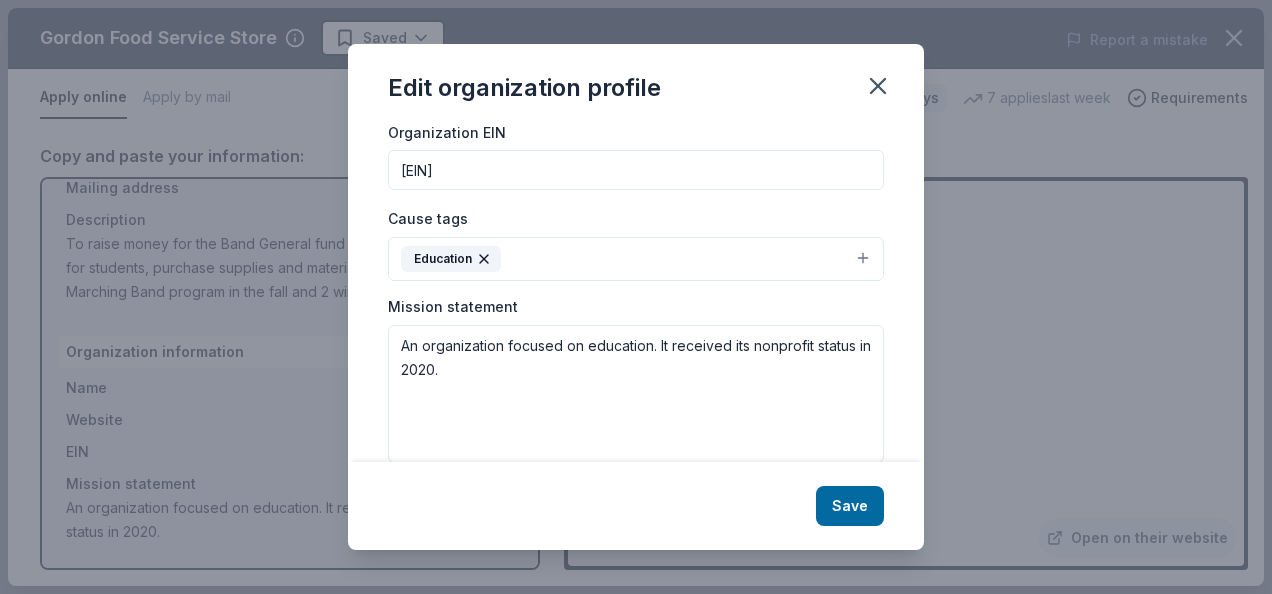 type on "https://www.fhvikingbands.org/" 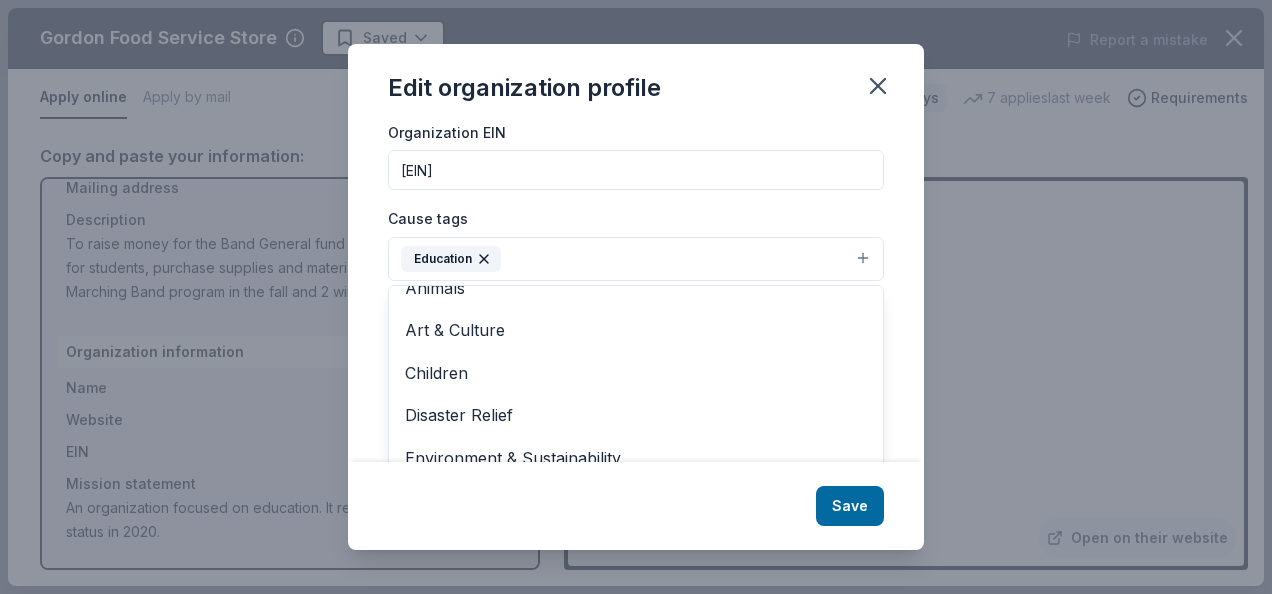 scroll, scrollTop: 26, scrollLeft: 0, axis: vertical 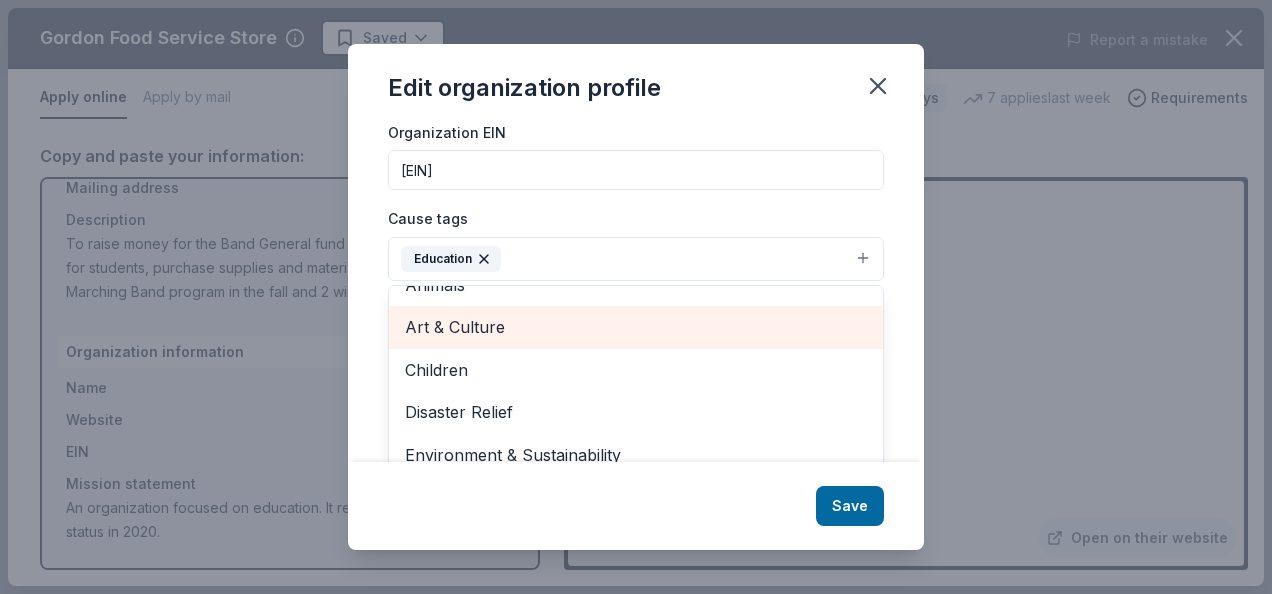 click on "Art & Culture" at bounding box center [636, 327] 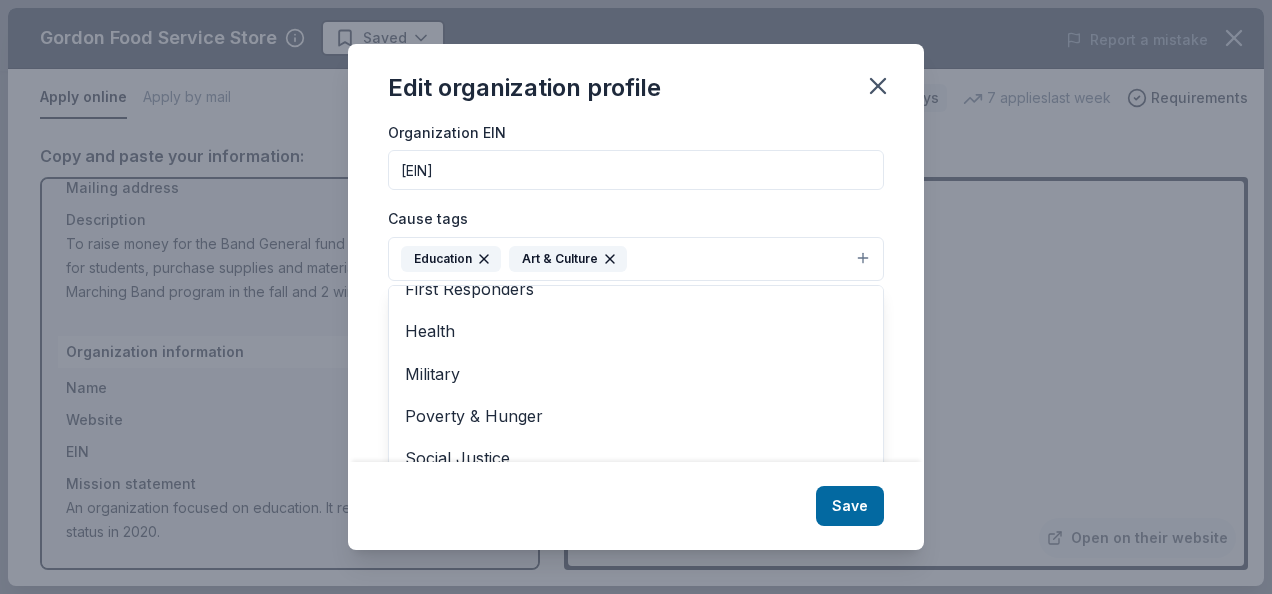scroll, scrollTop: 193, scrollLeft: 0, axis: vertical 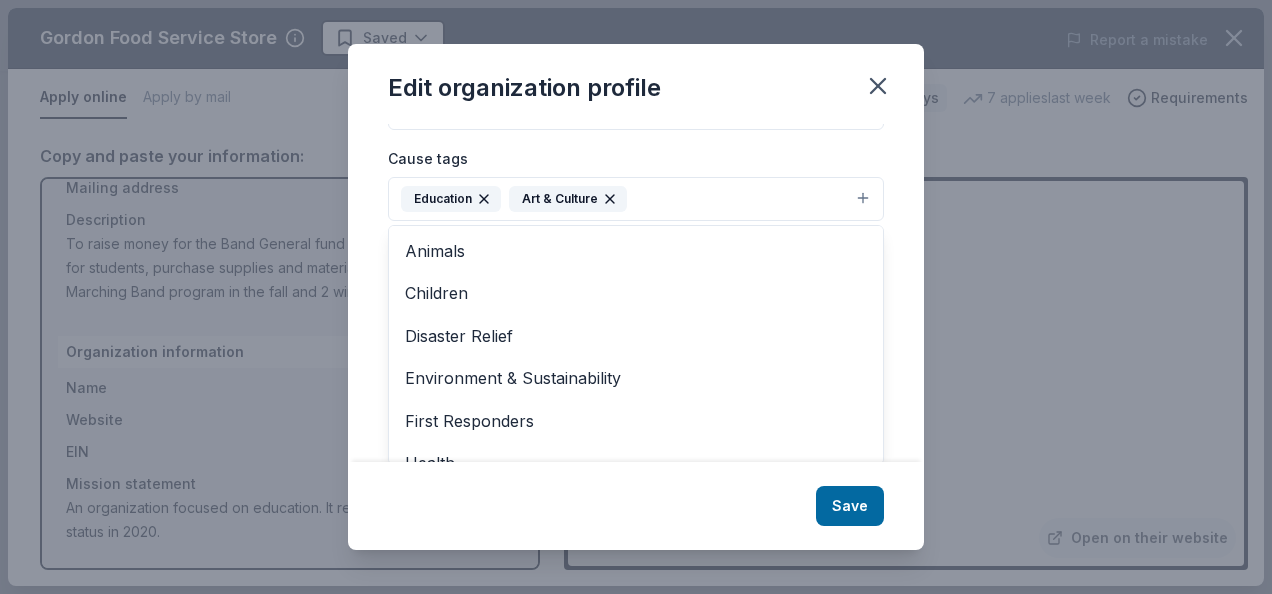 click on "Edit organization profile Changes made here will be reflected on your Account. Organization name [ORGANIZATION] ZIP code [POSTAL_CODE] Website https://www.fhvikingbands.org/ Organization EIN [EIN] Cause tags Education Art & Culture Animals Children Disaster Relief Environment & Sustainability First Responders Health Military Poverty & Hunger Social Justice Wellness & Fitness Mission statement An organization focused on education. It received its nonprofit status in 2020. Save" at bounding box center [636, 297] 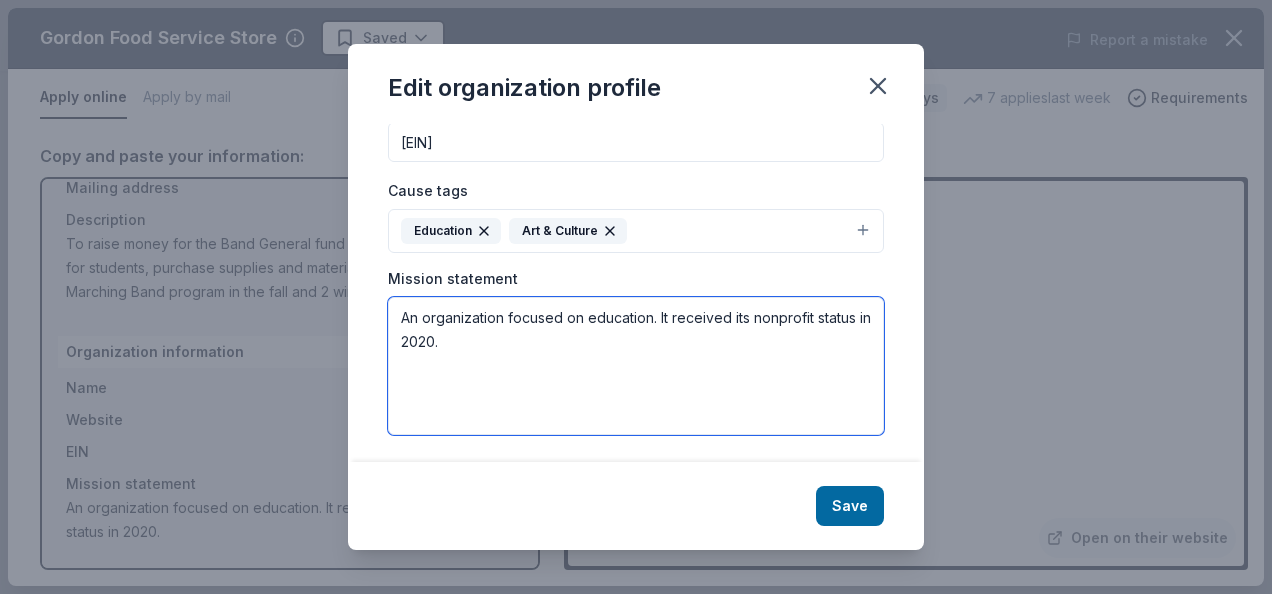 click on "An organization focused on education. It received its nonprofit status in 2020." at bounding box center [636, 366] 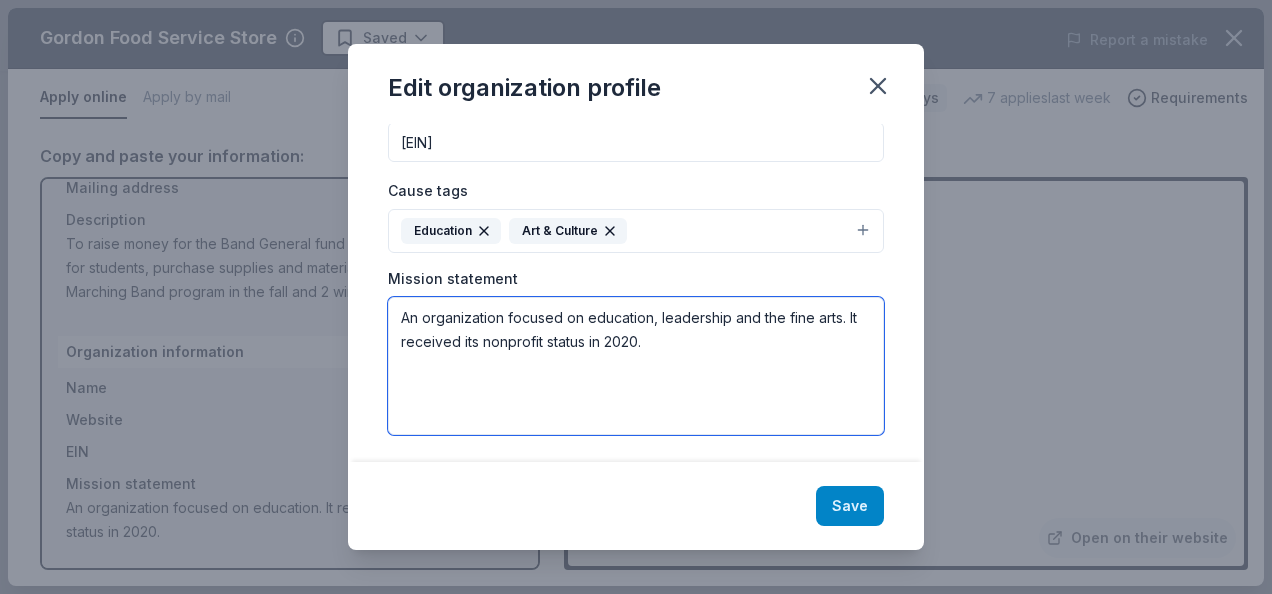 type on "An organization focused on education, leadership and the fine arts. It received its nonprofit status in 2020." 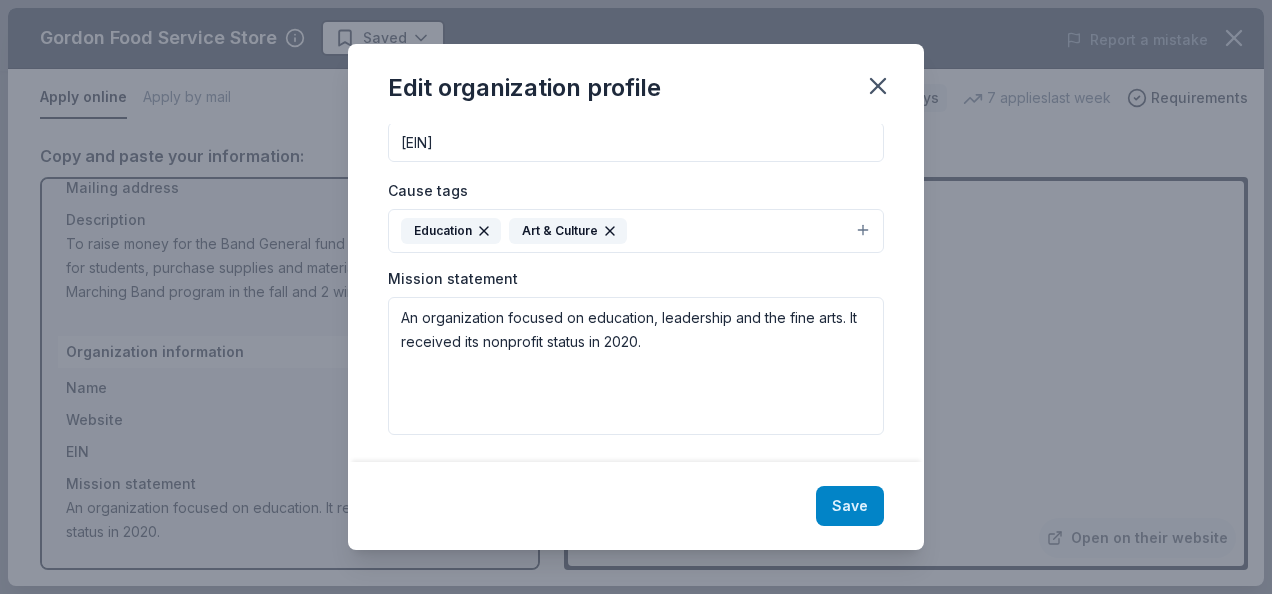 click on "Save" at bounding box center [850, 506] 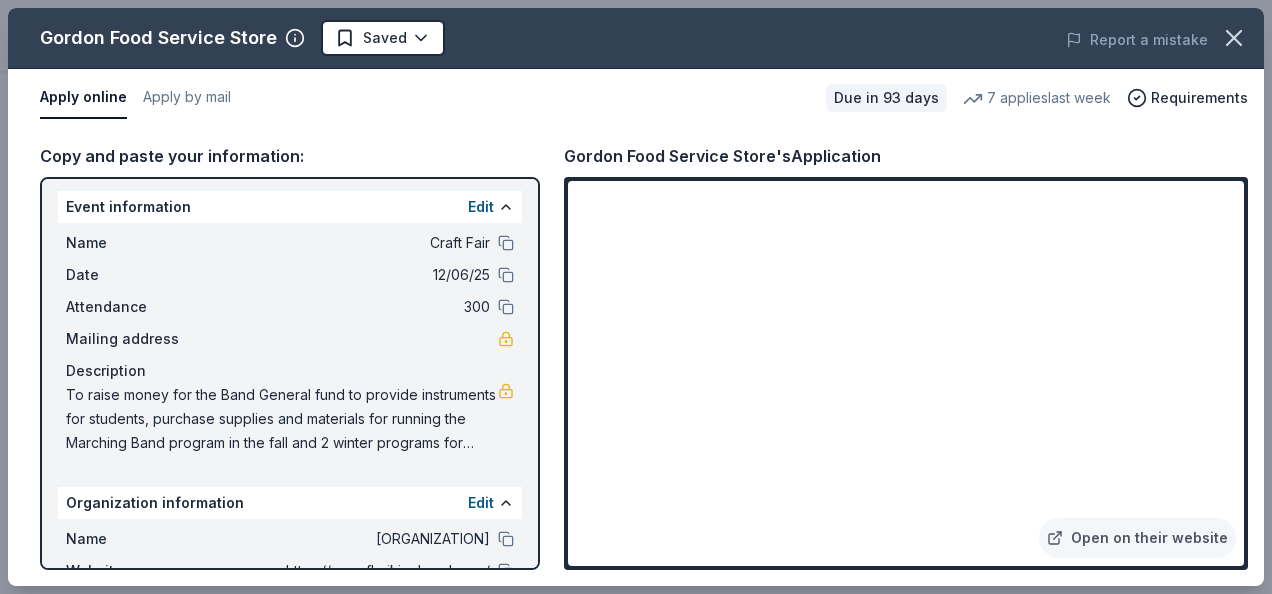 scroll, scrollTop: 0, scrollLeft: 0, axis: both 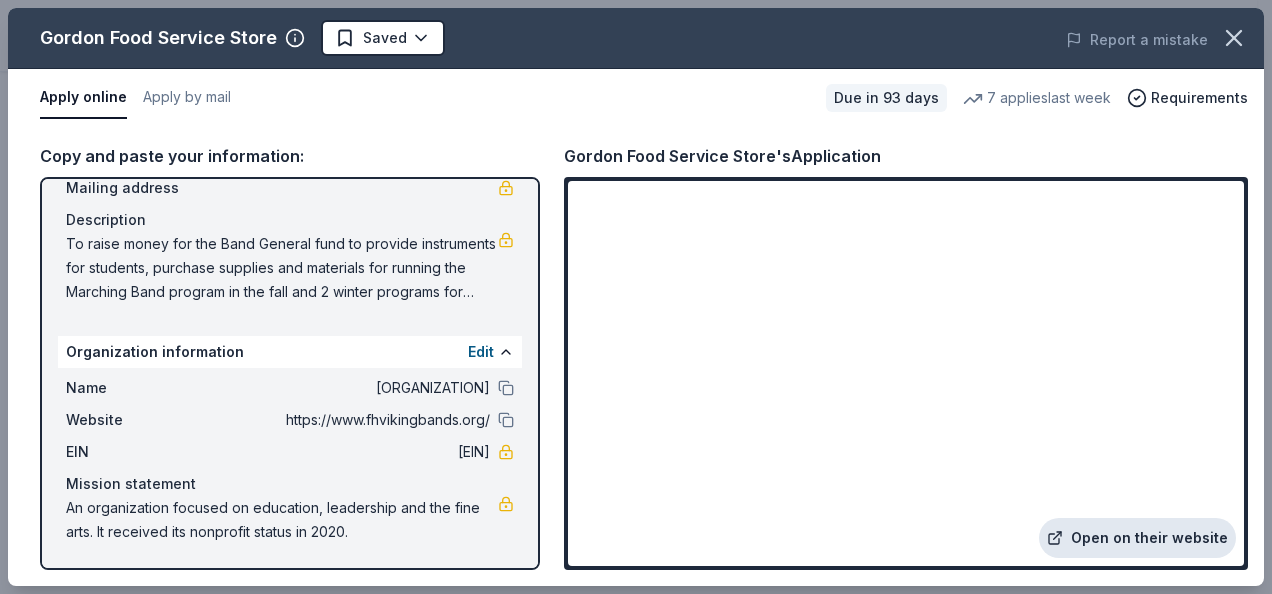 click on "Open on their website" at bounding box center [1137, 538] 